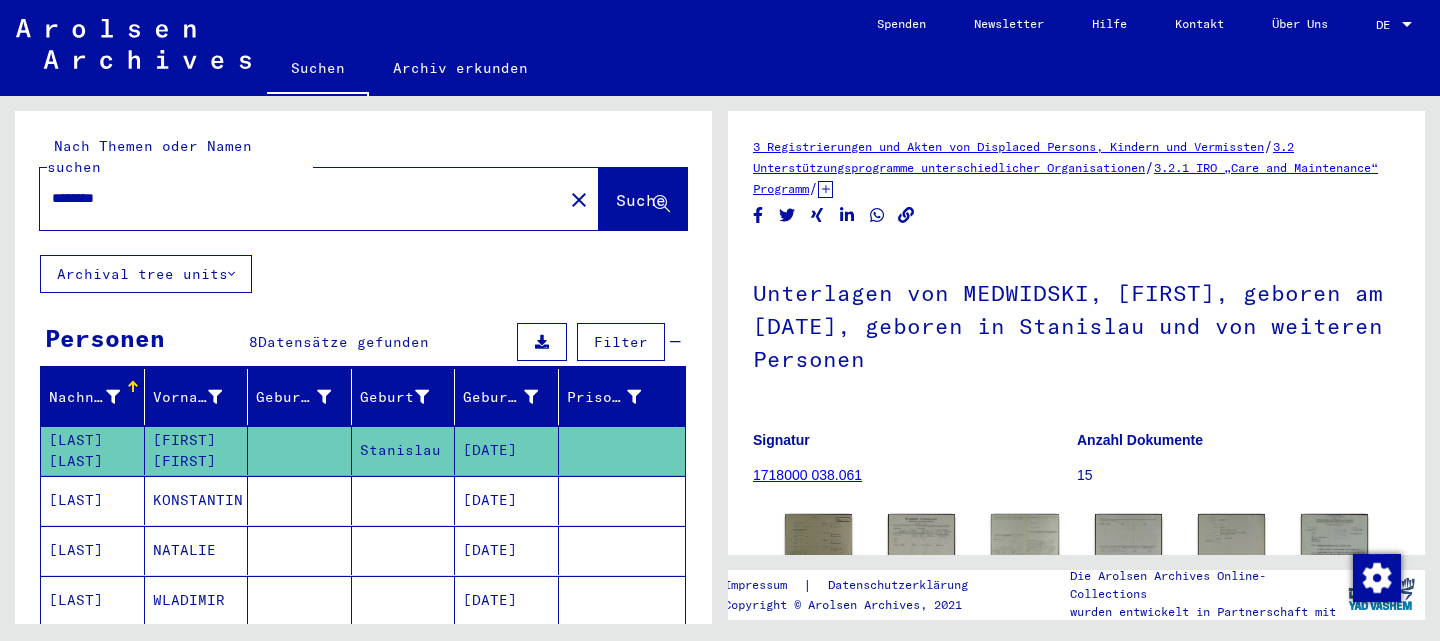 scroll, scrollTop: 0, scrollLeft: 0, axis: both 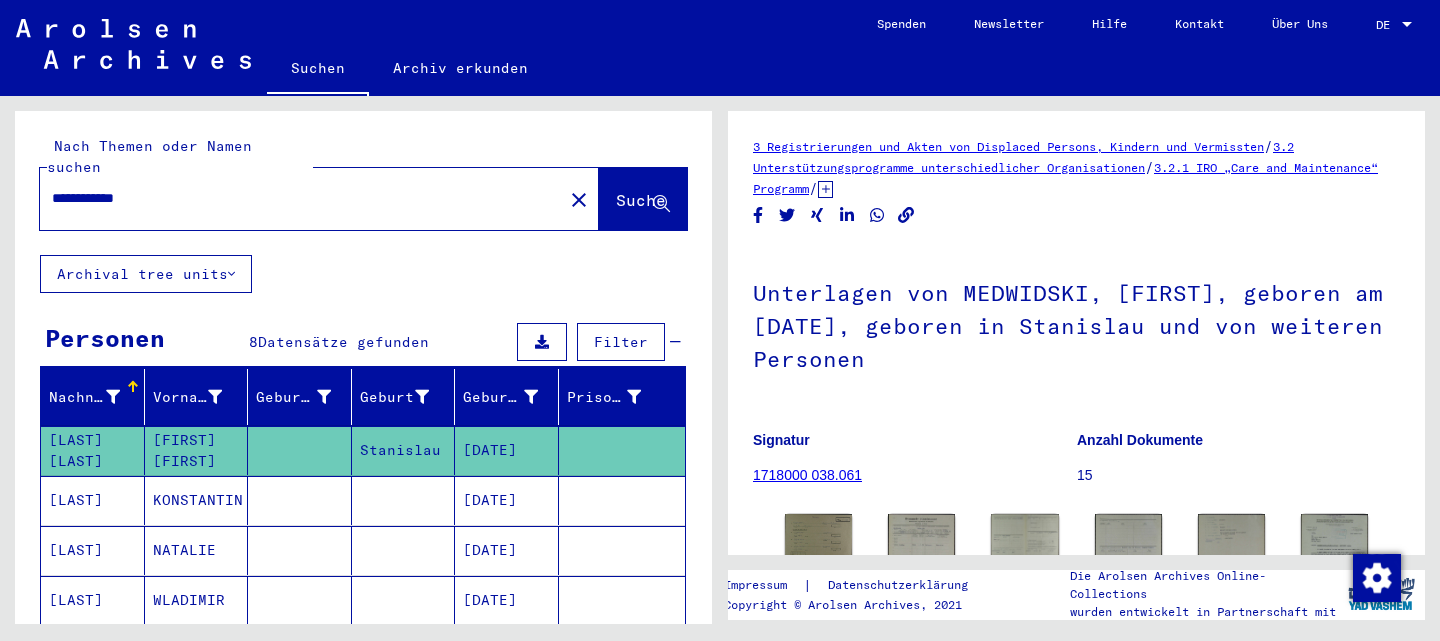 click on "Suche" 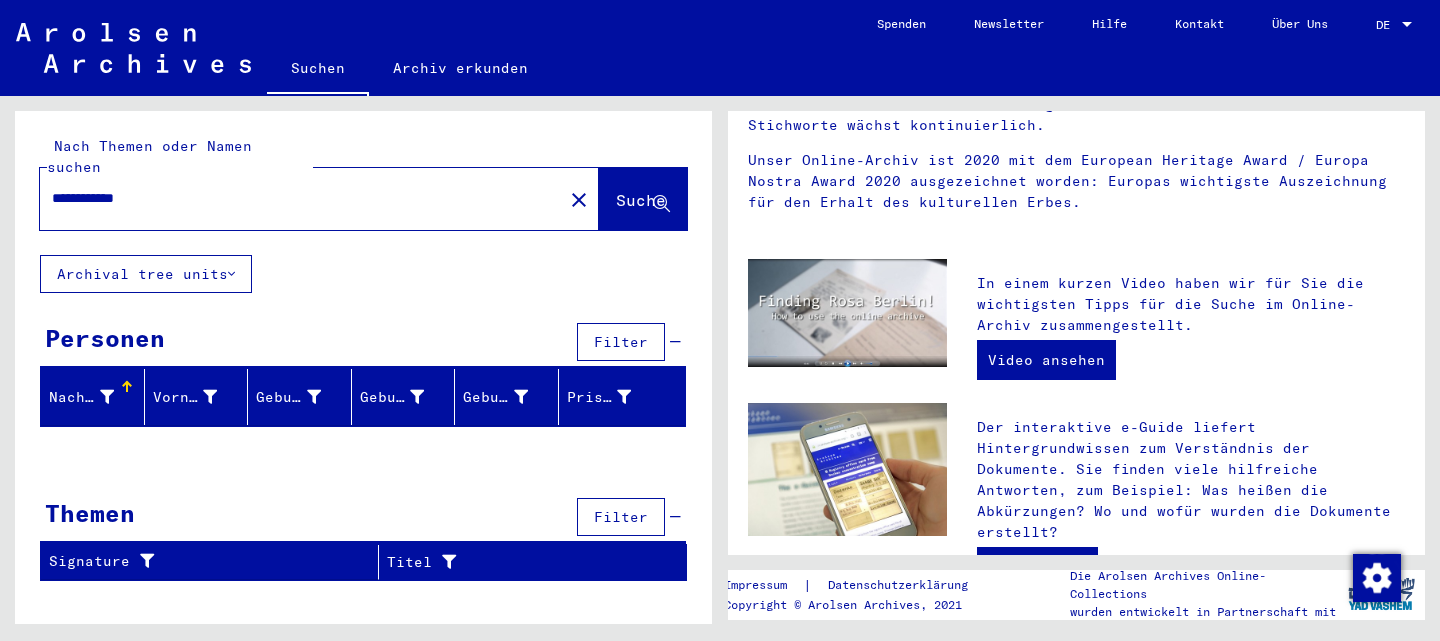 scroll, scrollTop: 0, scrollLeft: 0, axis: both 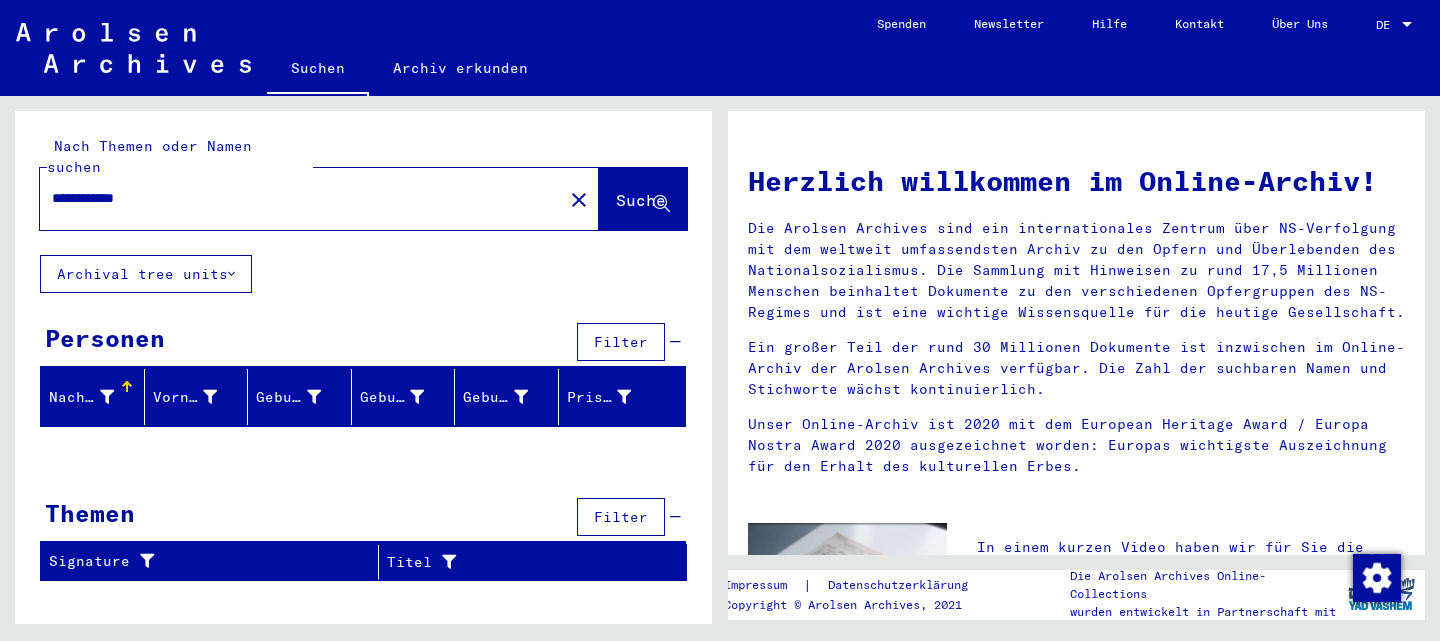 drag, startPoint x: 167, startPoint y: 183, endPoint x: 0, endPoint y: 193, distance: 167.29913 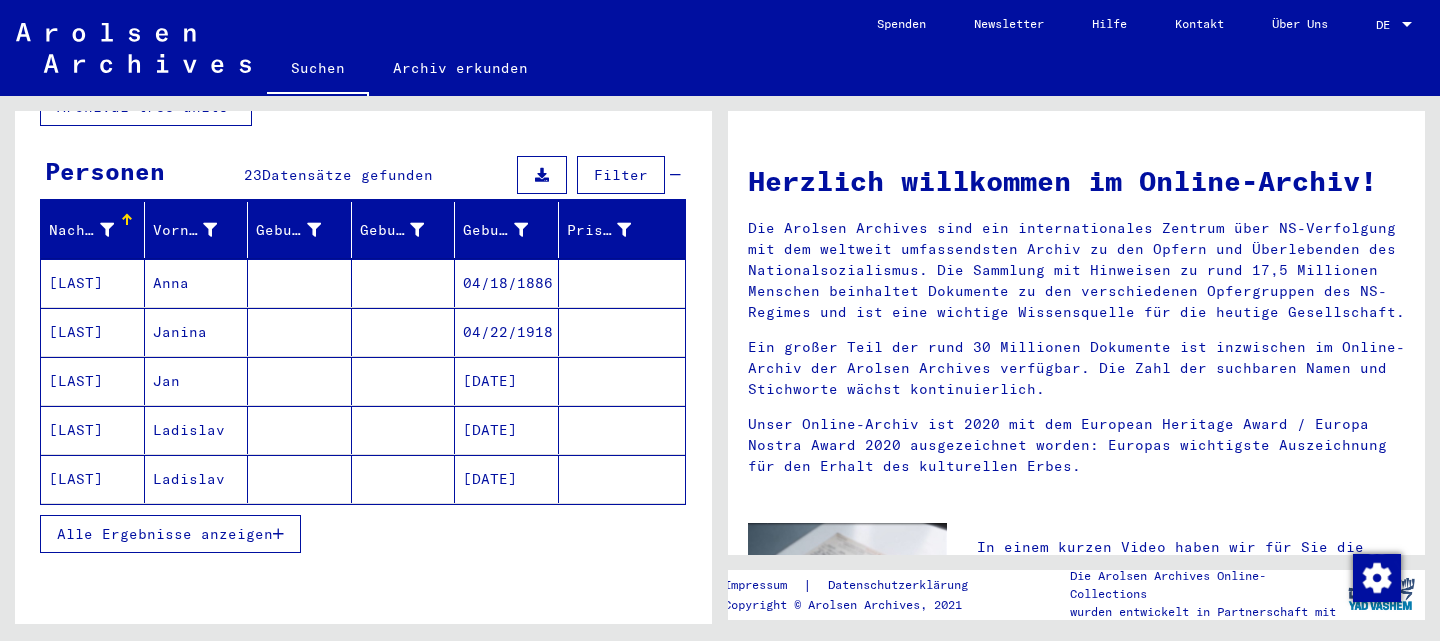 scroll, scrollTop: 172, scrollLeft: 0, axis: vertical 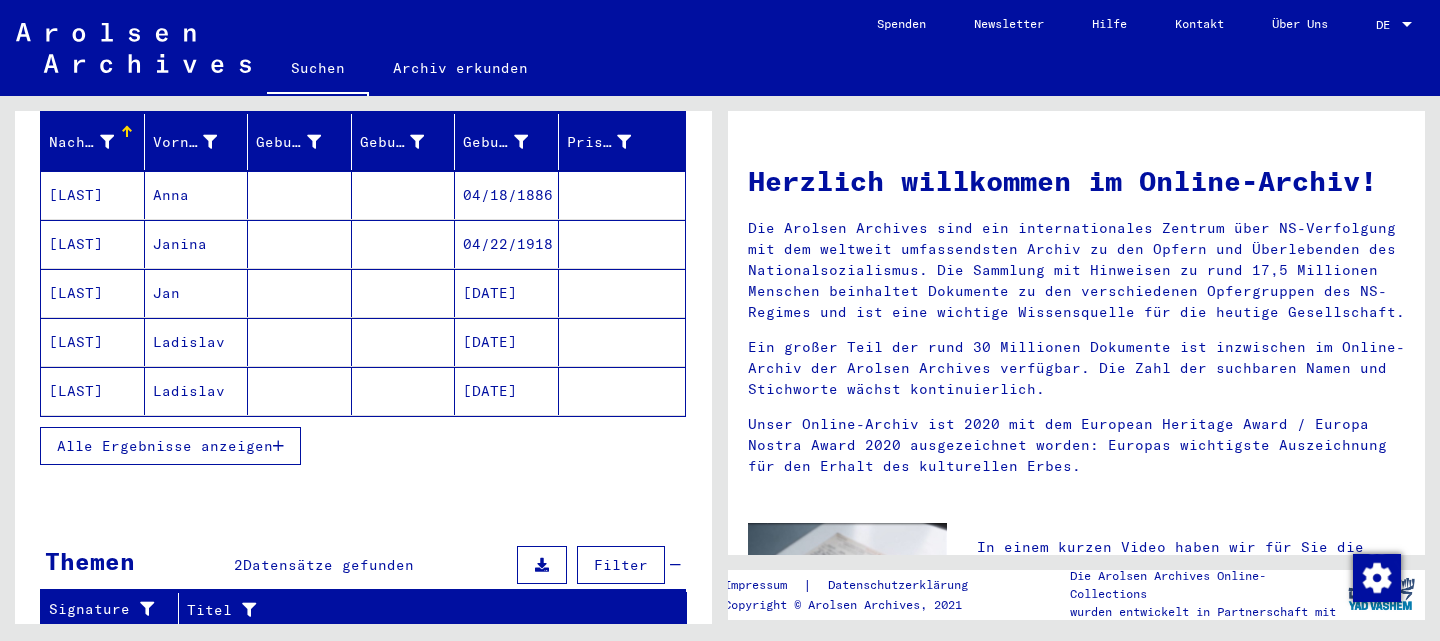 click on "Ladislav" at bounding box center [197, 391] 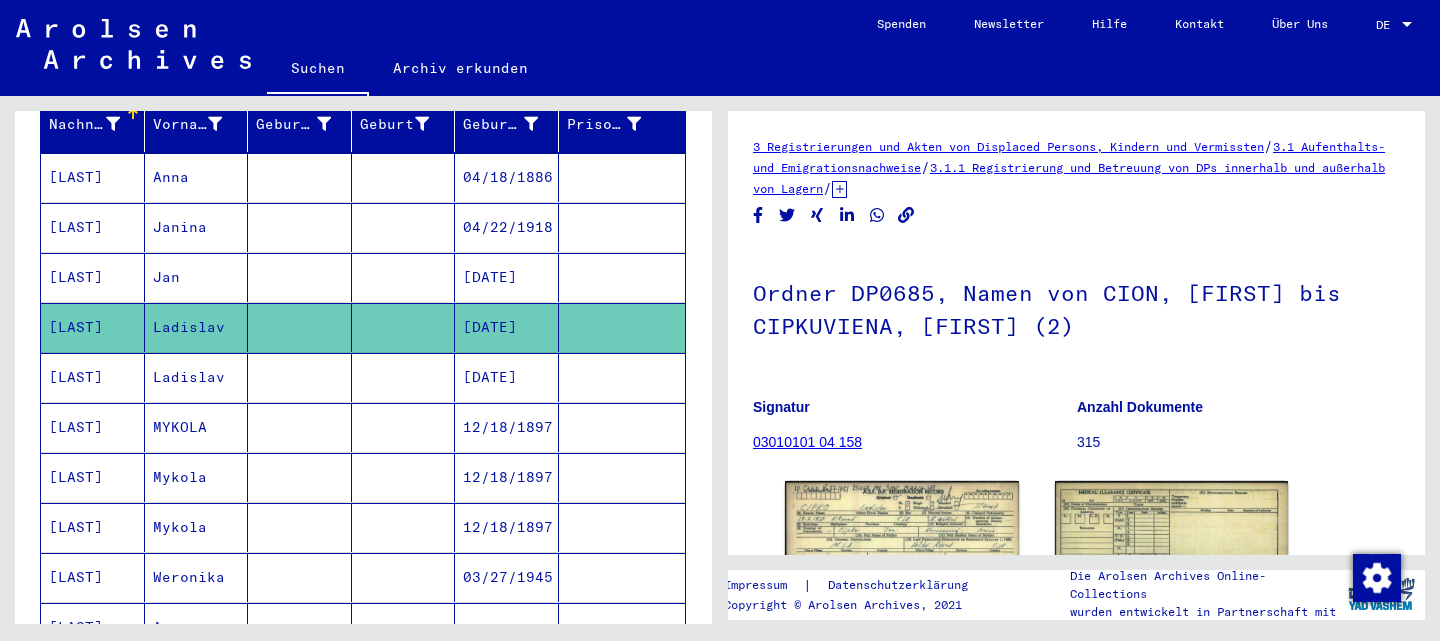 scroll, scrollTop: 349, scrollLeft: 0, axis: vertical 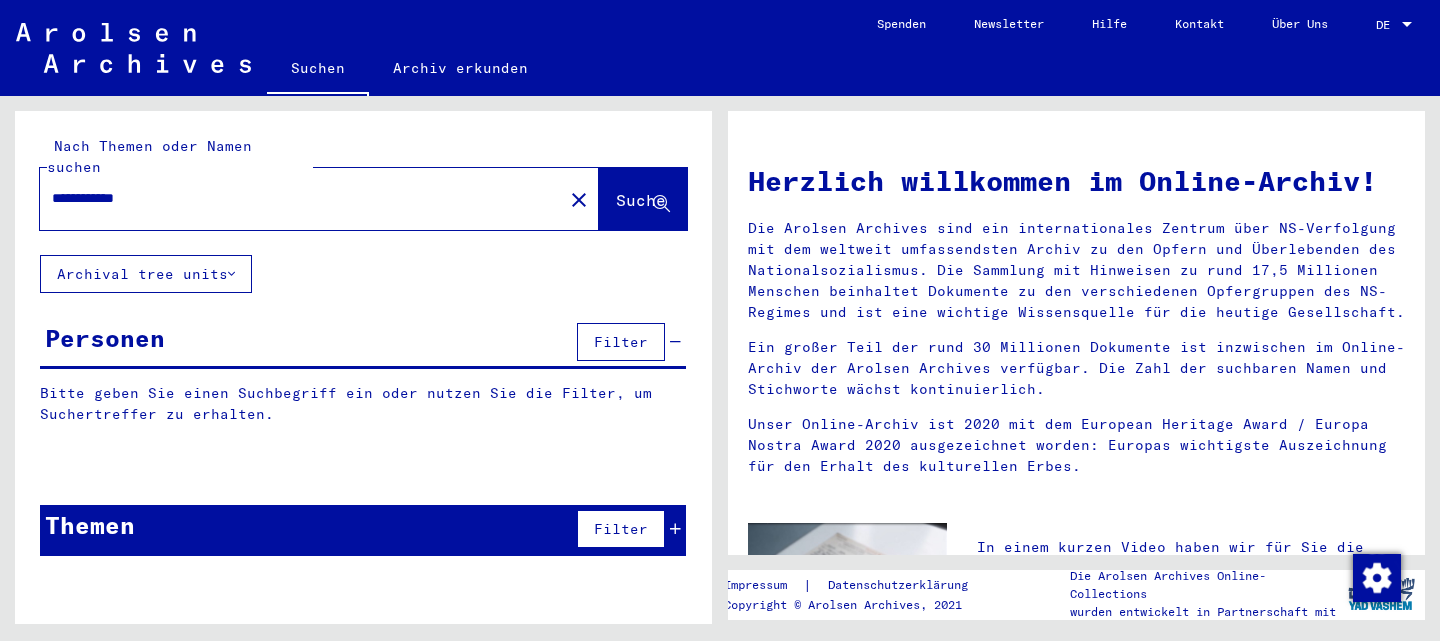 drag, startPoint x: 224, startPoint y: 158, endPoint x: 0, endPoint y: 150, distance: 224.1428 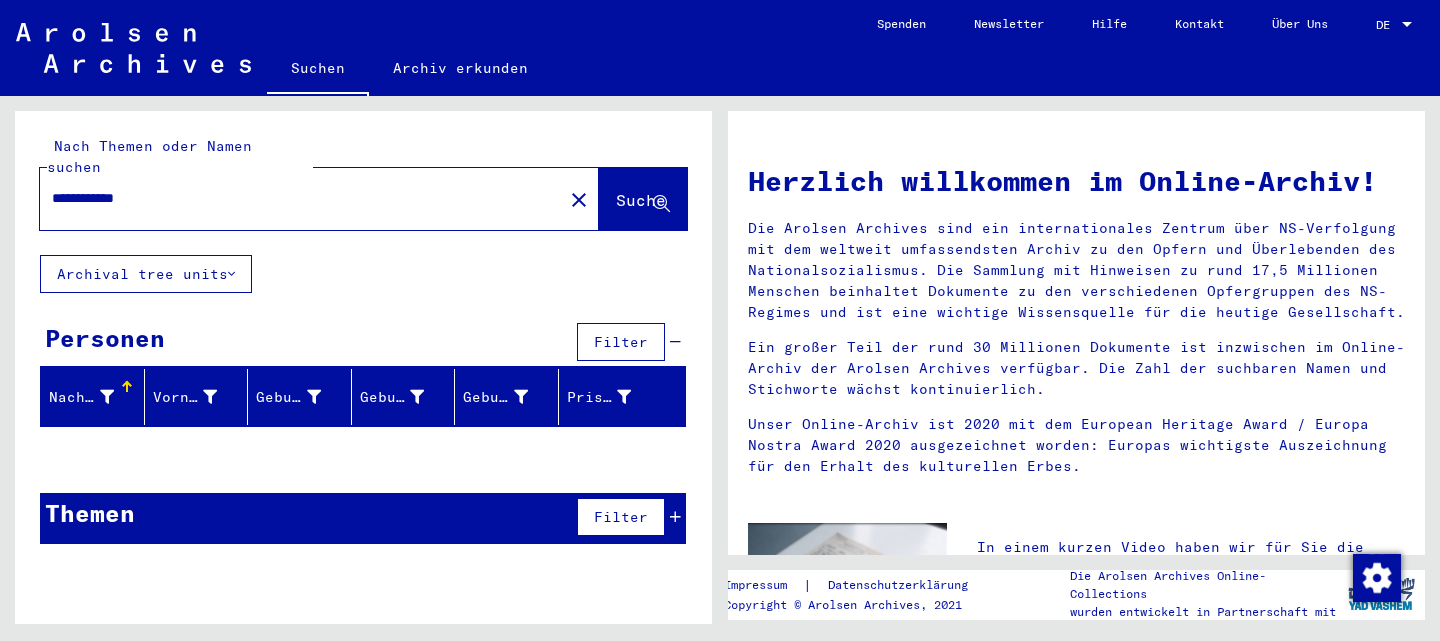 drag, startPoint x: 310, startPoint y: 177, endPoint x: 0, endPoint y: 168, distance: 310.1306 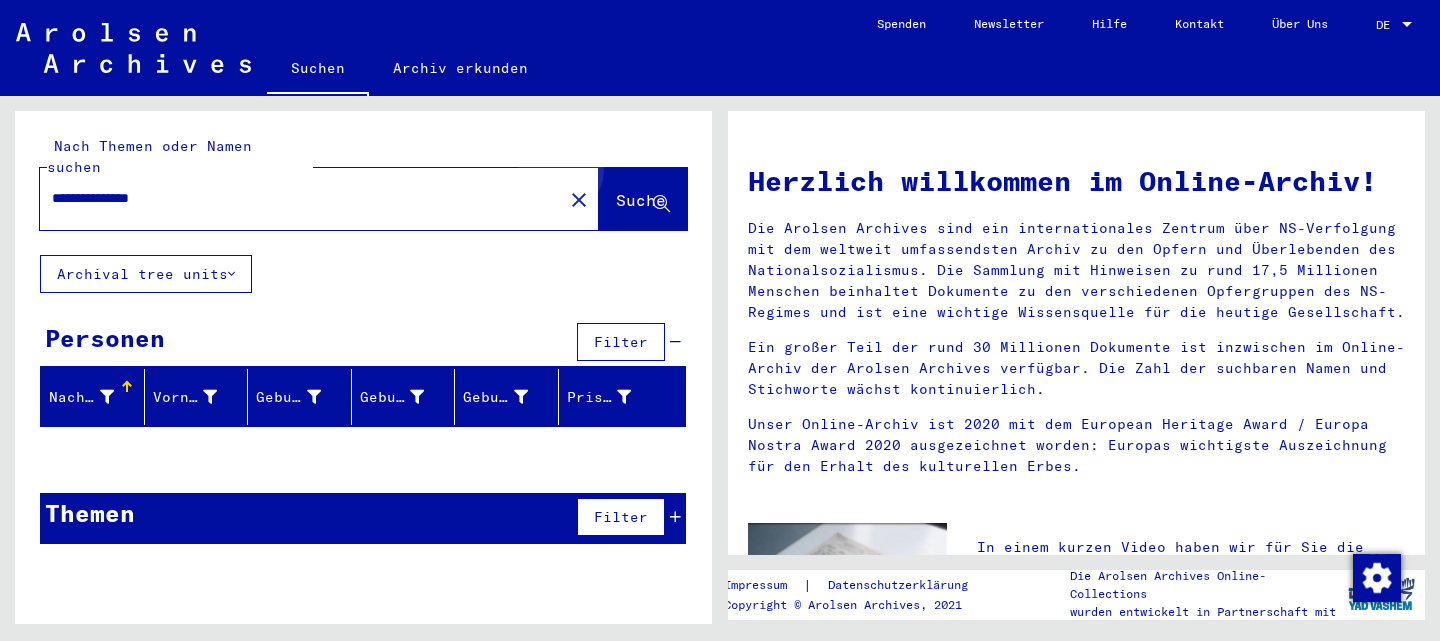 click on "Suche" 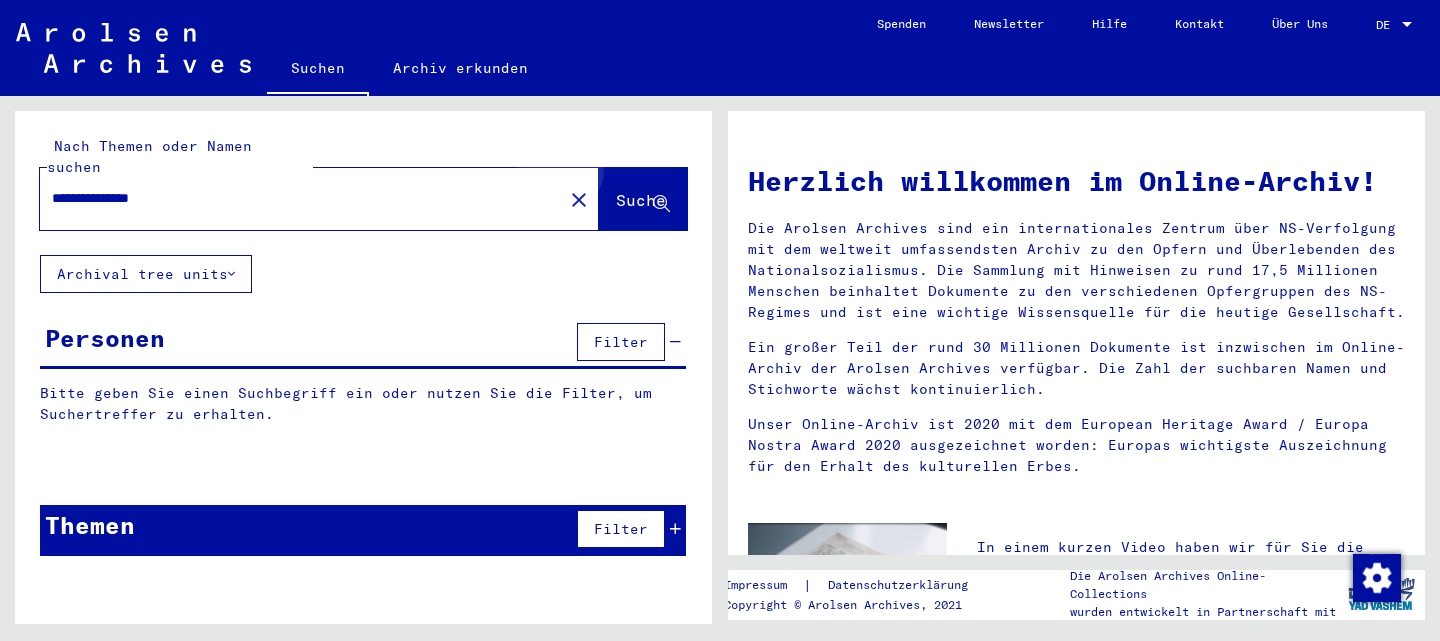 click on "Suche" 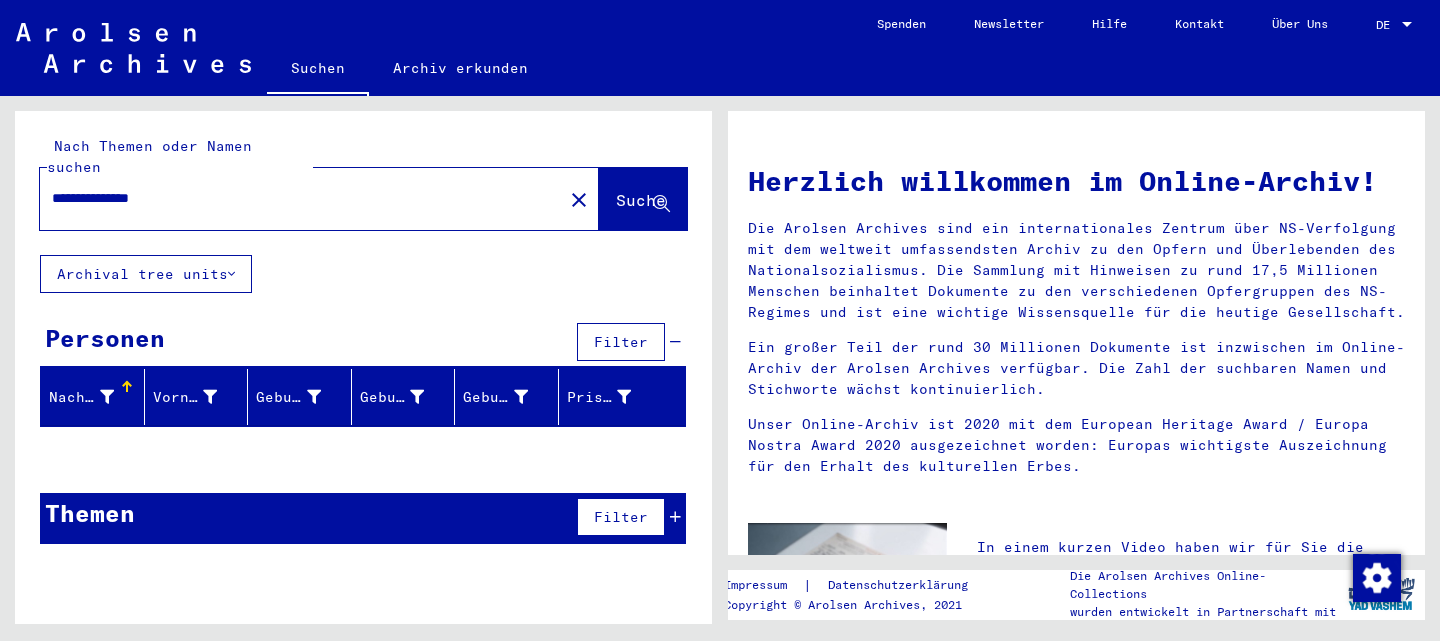 drag, startPoint x: 278, startPoint y: 183, endPoint x: 0, endPoint y: 142, distance: 281.0071 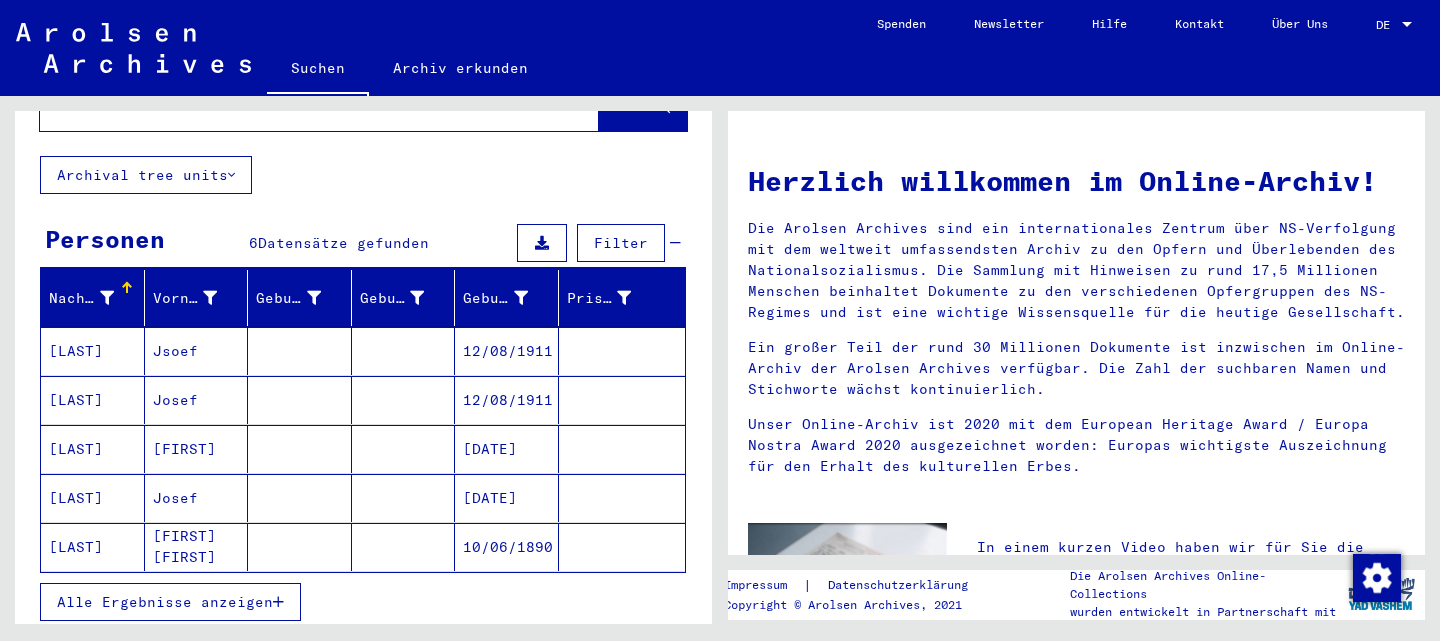 scroll, scrollTop: 96, scrollLeft: 0, axis: vertical 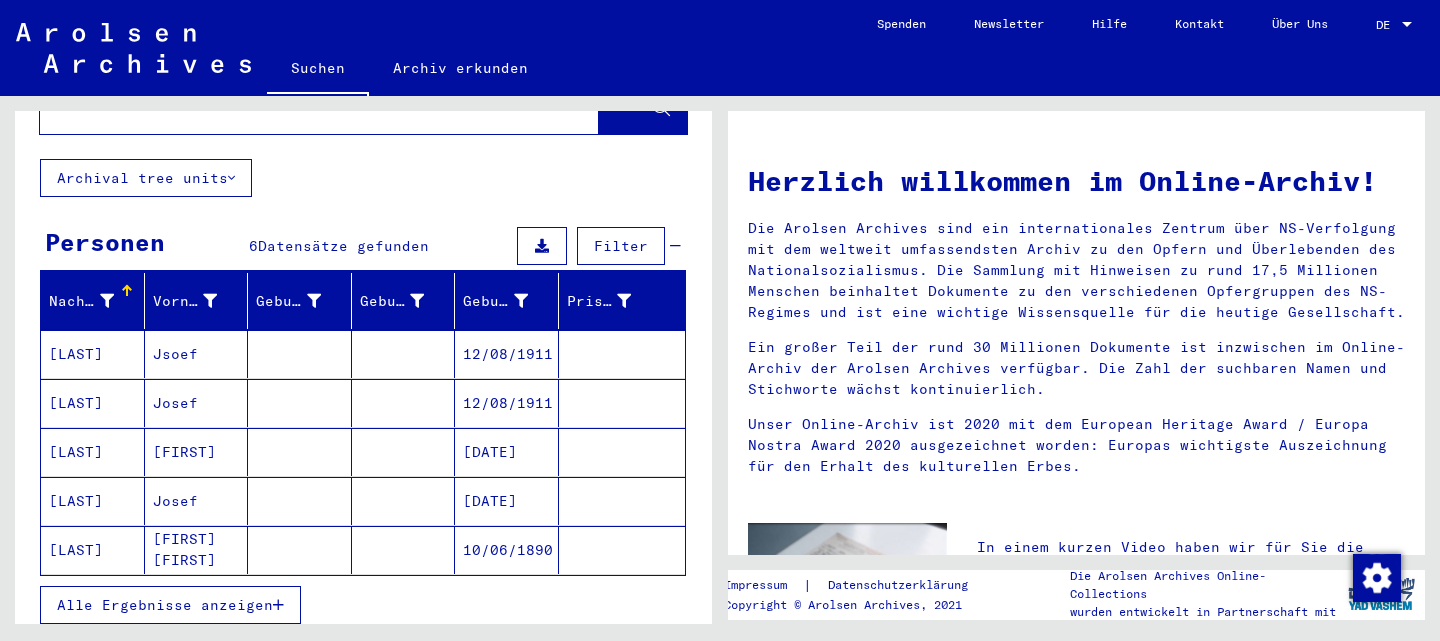click at bounding box center [622, 550] 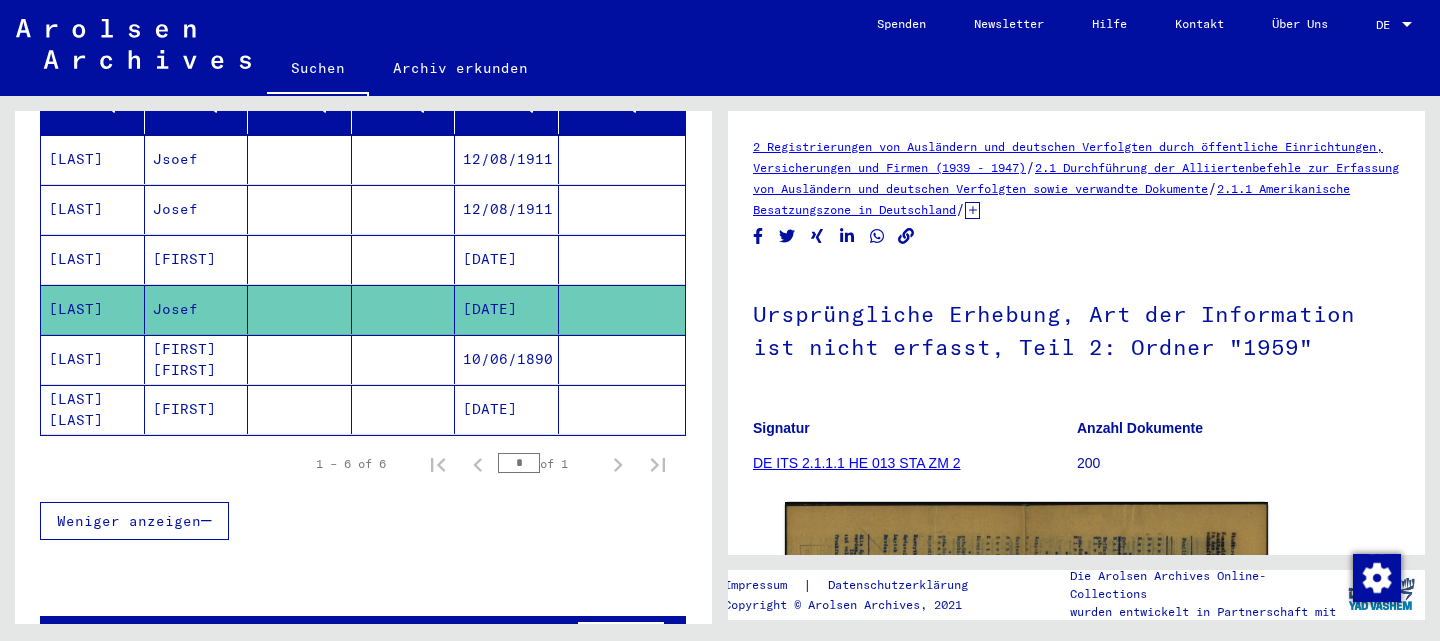 scroll, scrollTop: 193, scrollLeft: 0, axis: vertical 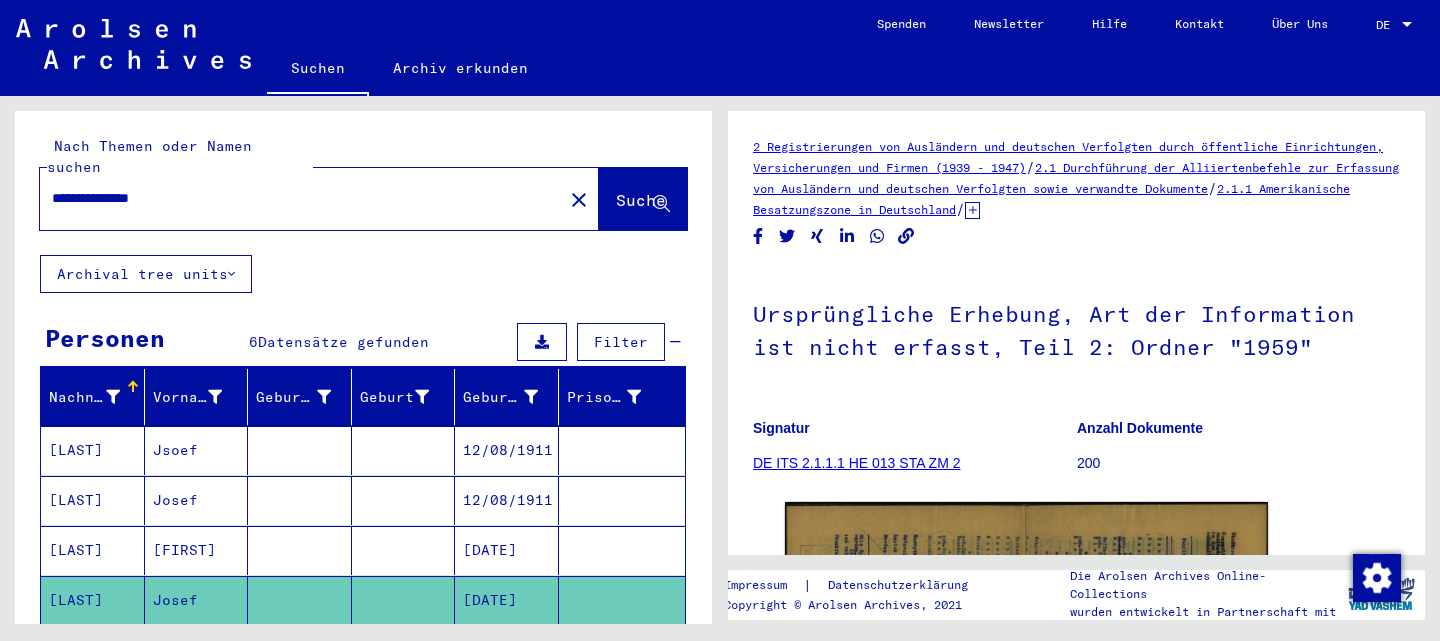 drag, startPoint x: 131, startPoint y: 190, endPoint x: 0, endPoint y: 167, distance: 133.00375 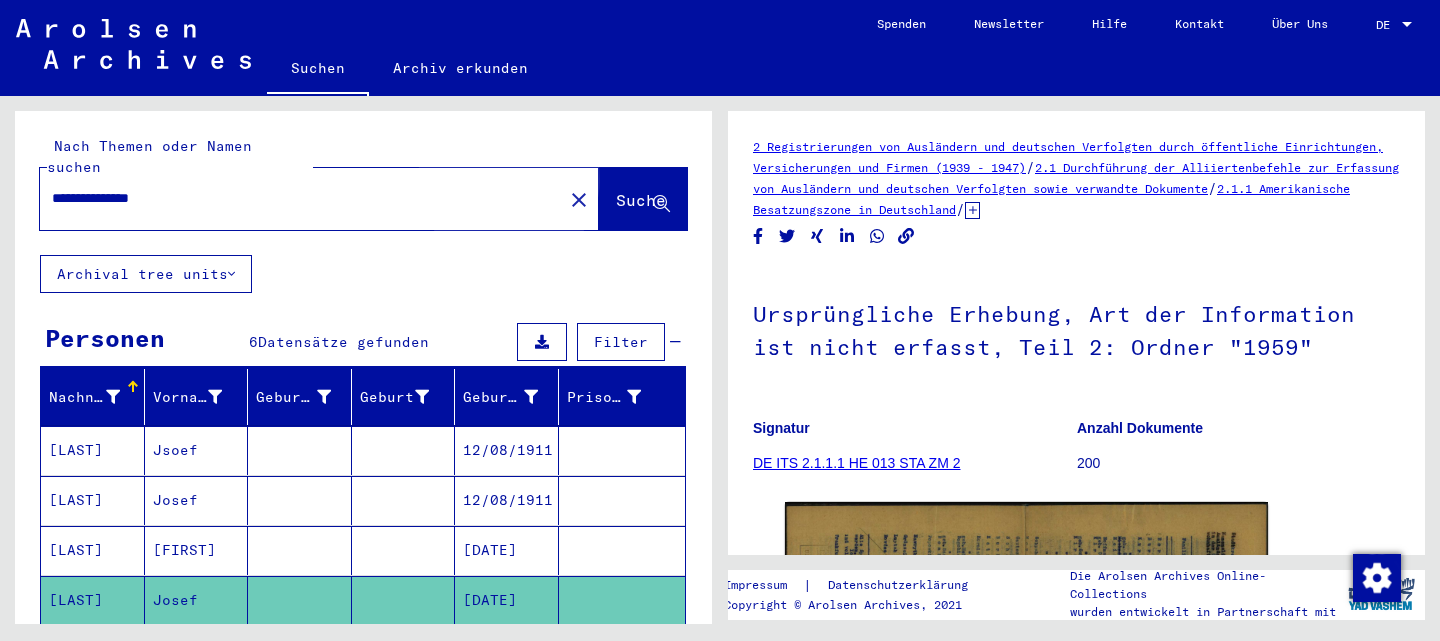click on "Suche" 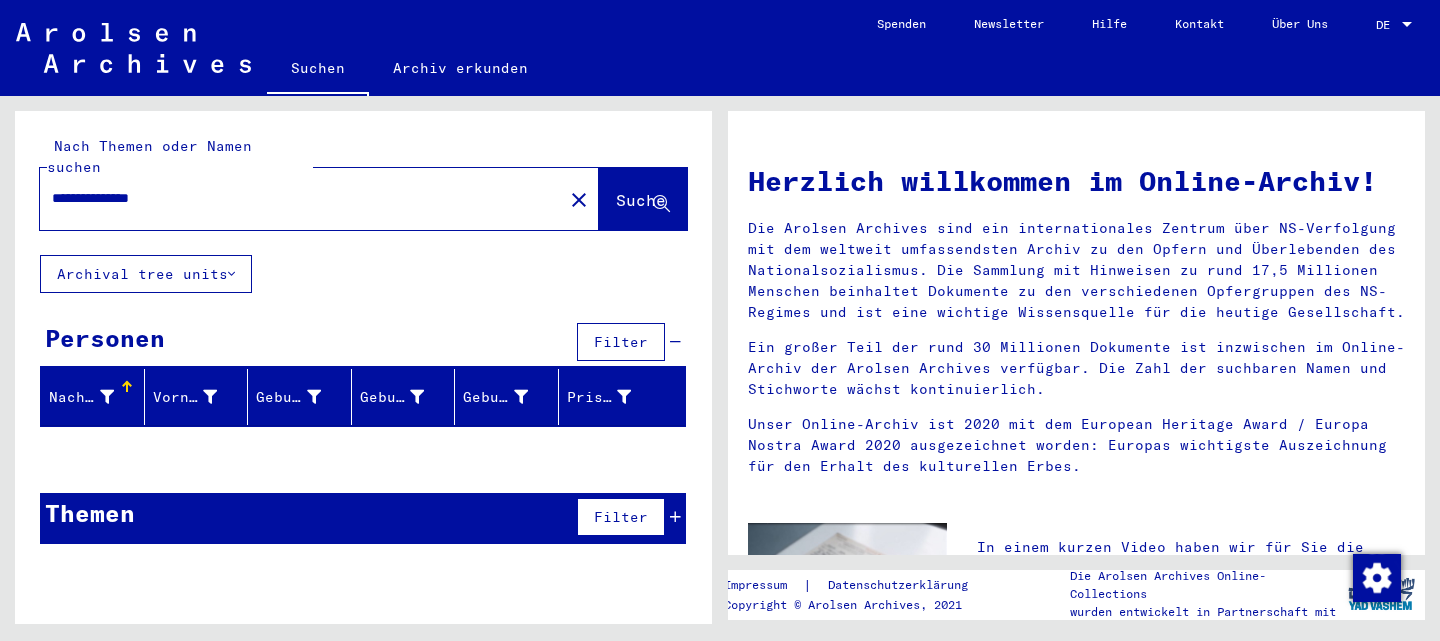drag, startPoint x: 236, startPoint y: 165, endPoint x: 0, endPoint y: 161, distance: 236.03389 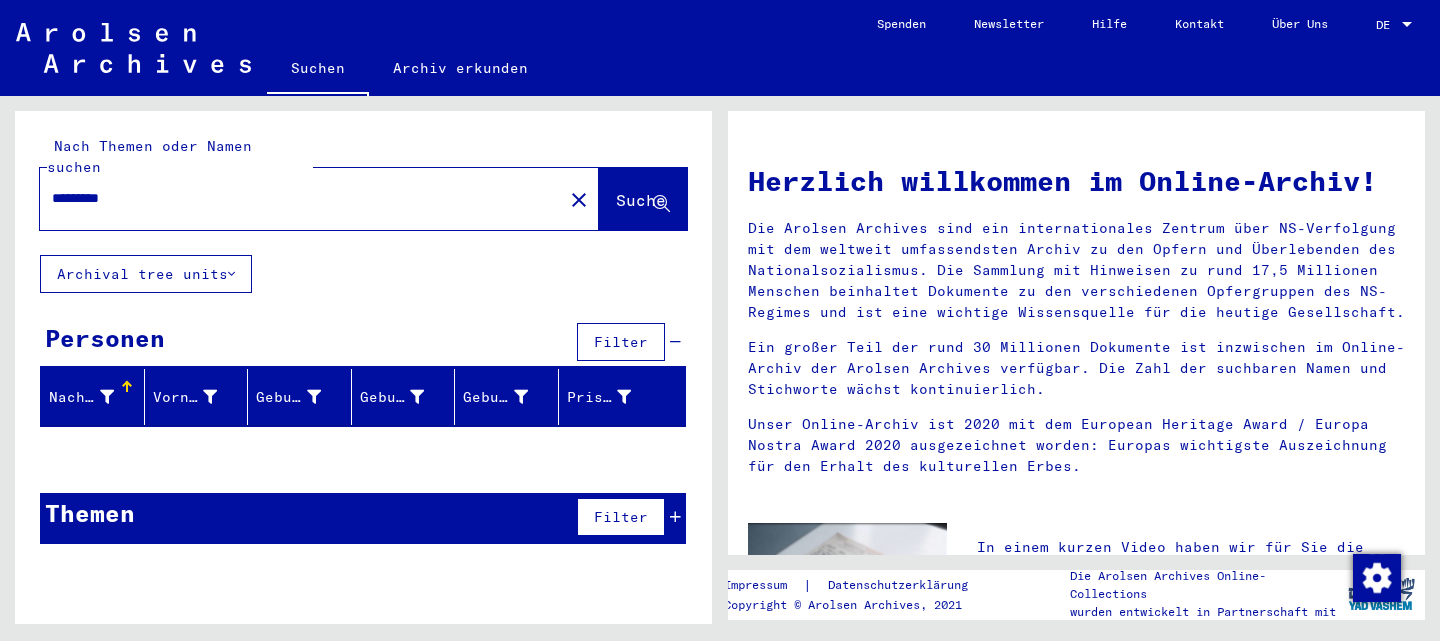 click on "Suche" 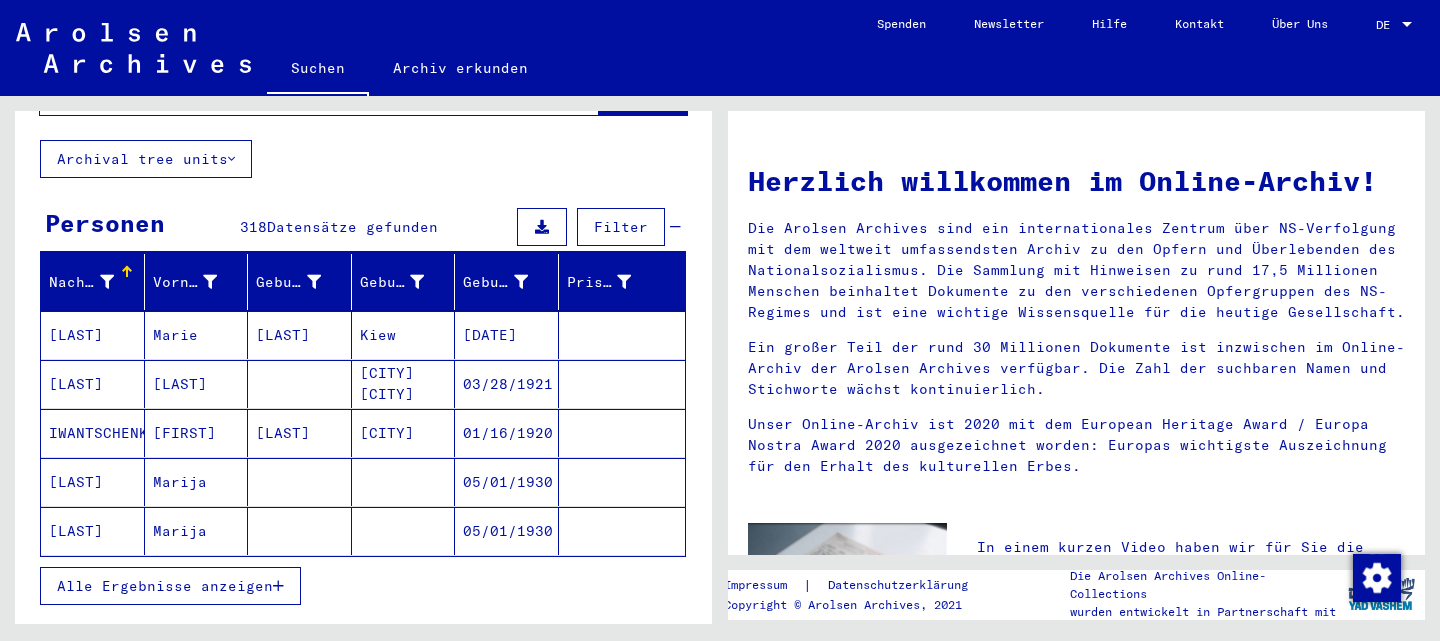 scroll, scrollTop: 113, scrollLeft: 0, axis: vertical 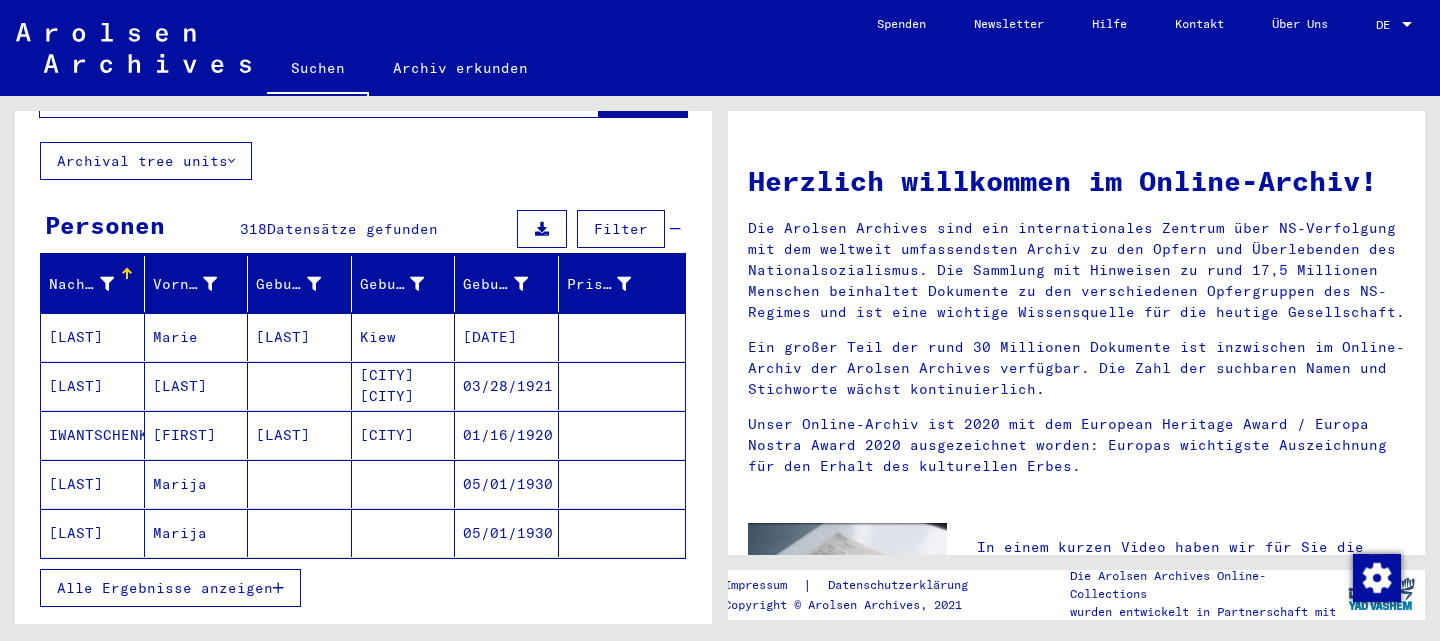 click at bounding box center (622, 484) 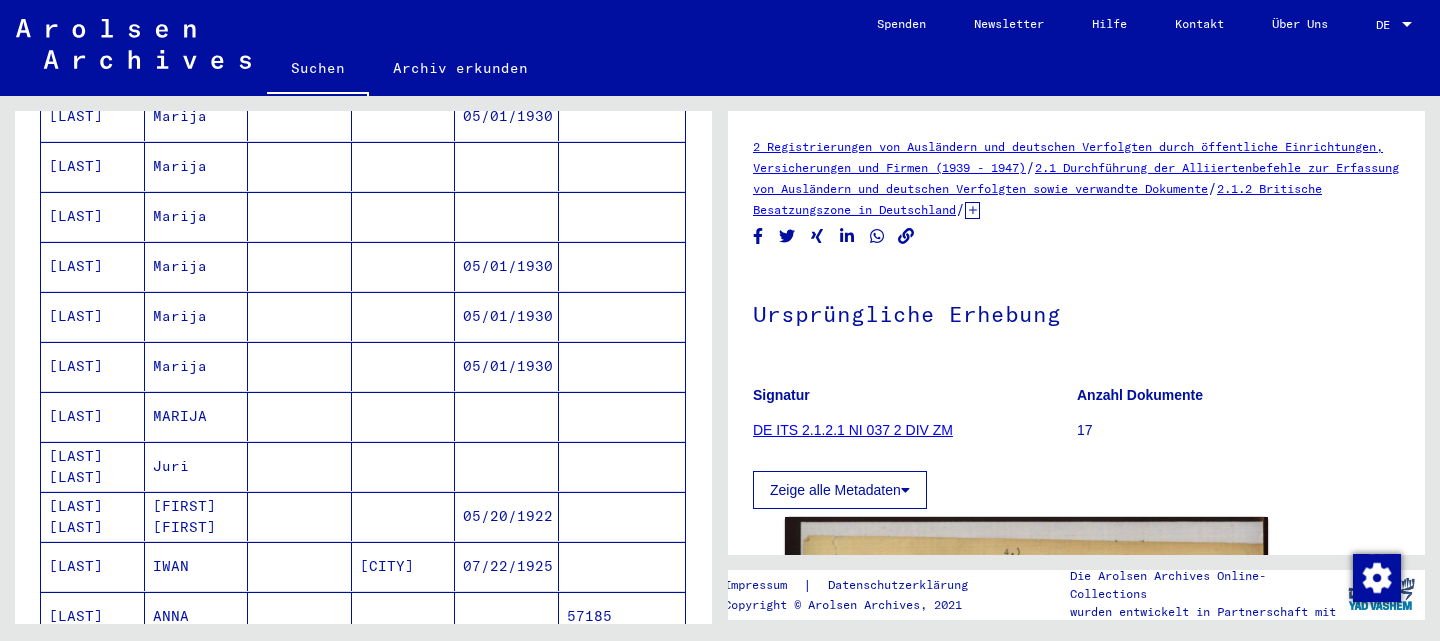 scroll, scrollTop: 694, scrollLeft: 0, axis: vertical 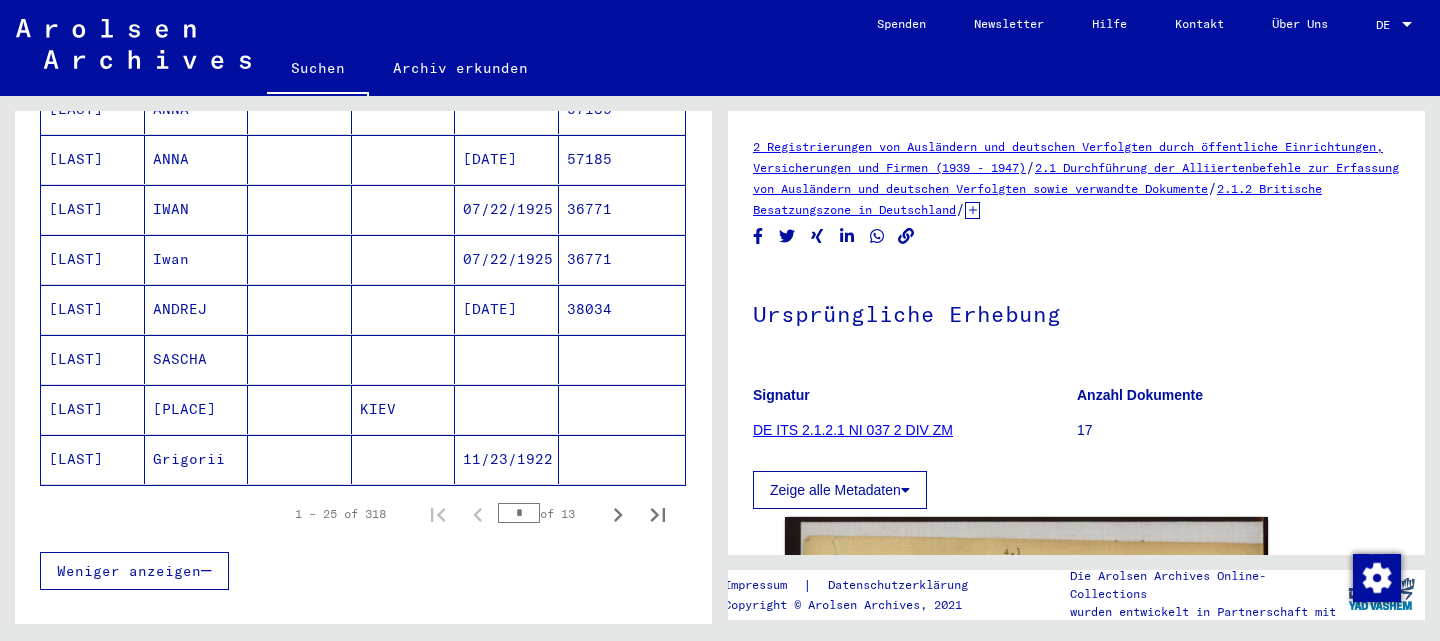 click on "ANDREJ" at bounding box center (197, 359) 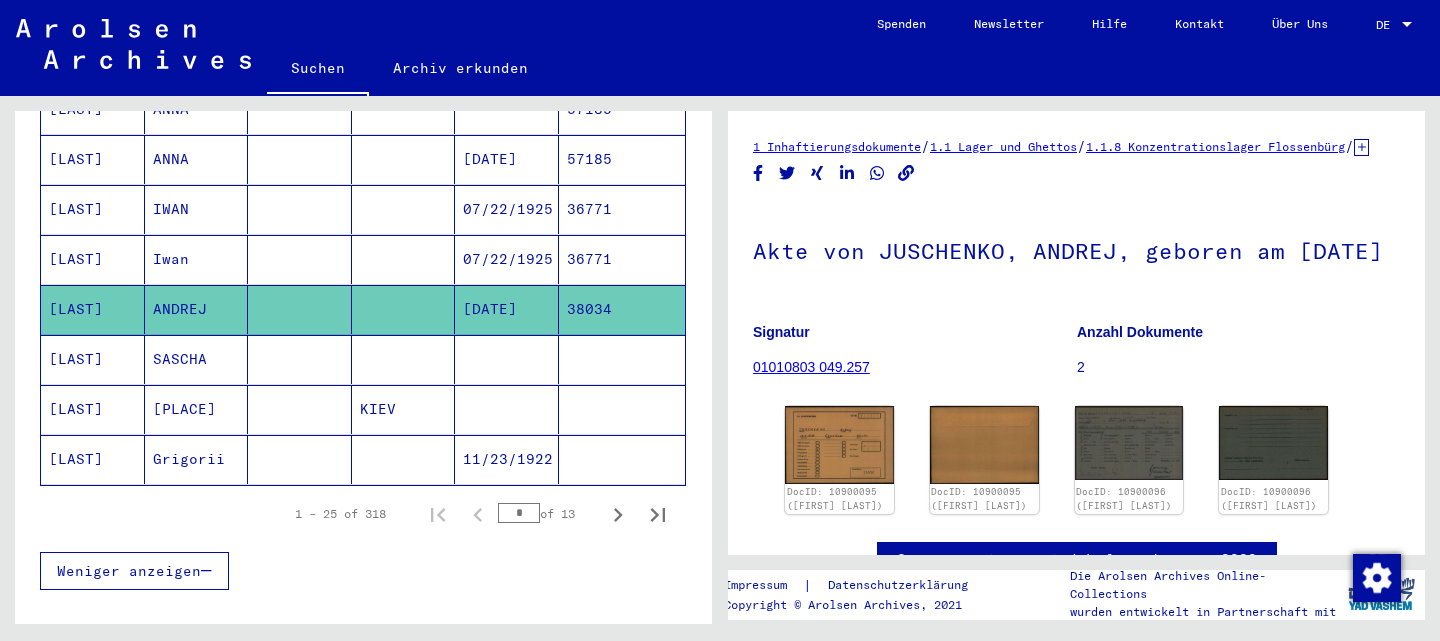 scroll, scrollTop: 0, scrollLeft: 0, axis: both 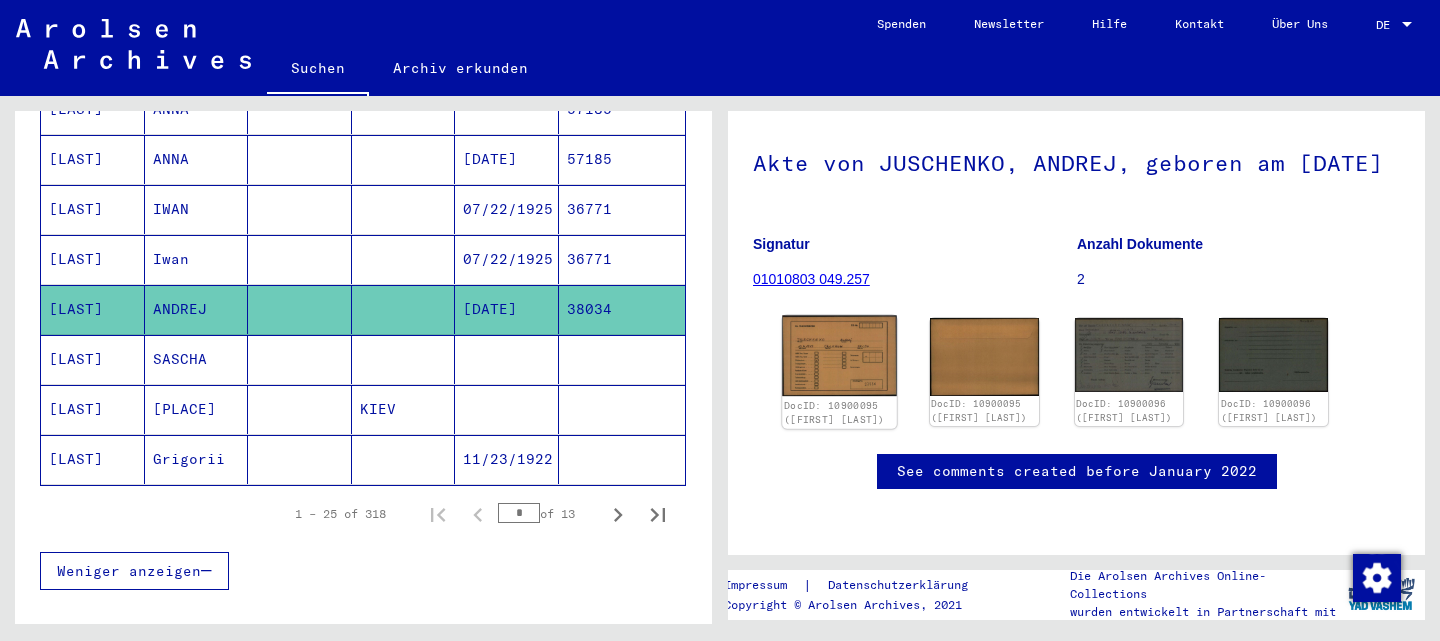 click 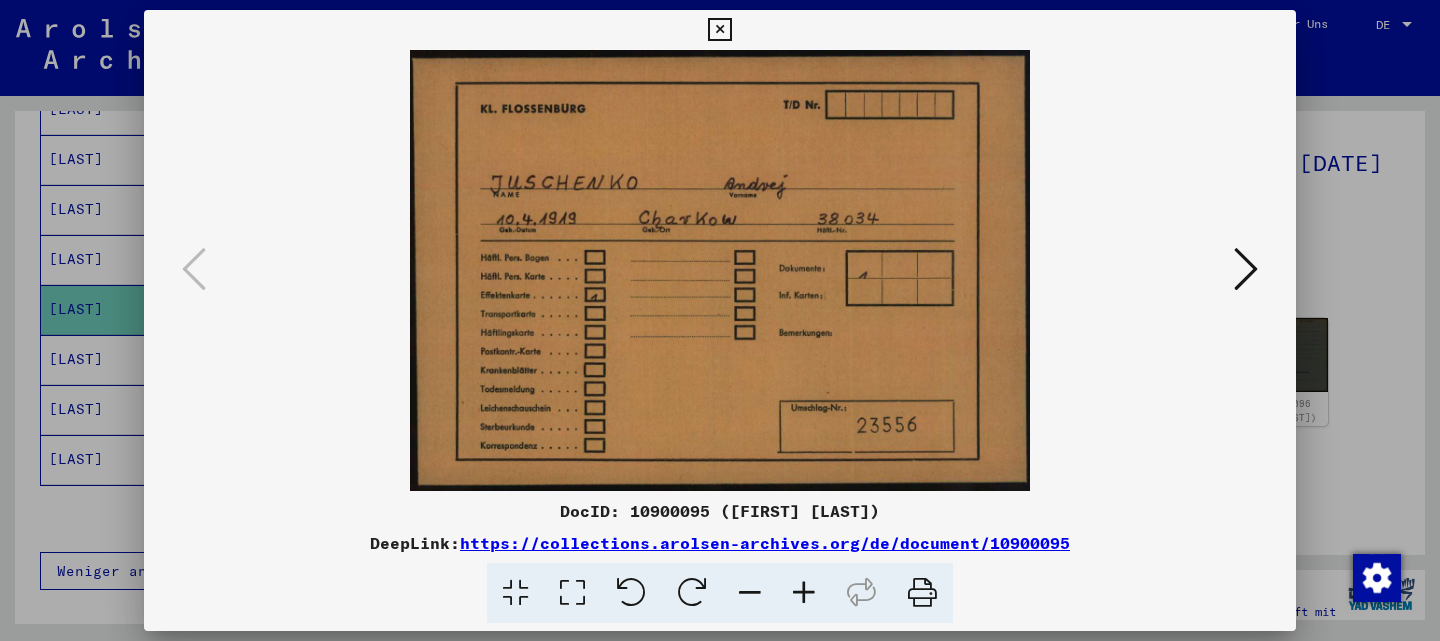 click at bounding box center (1246, 269) 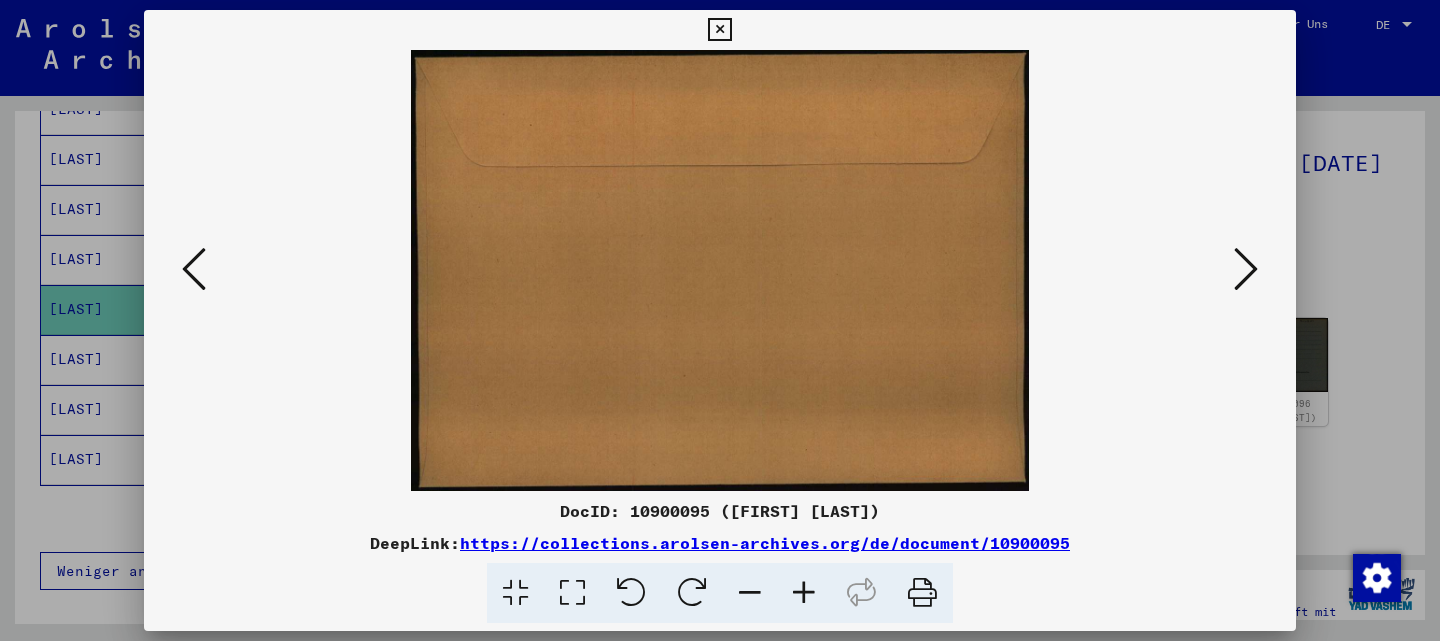 click at bounding box center (1246, 269) 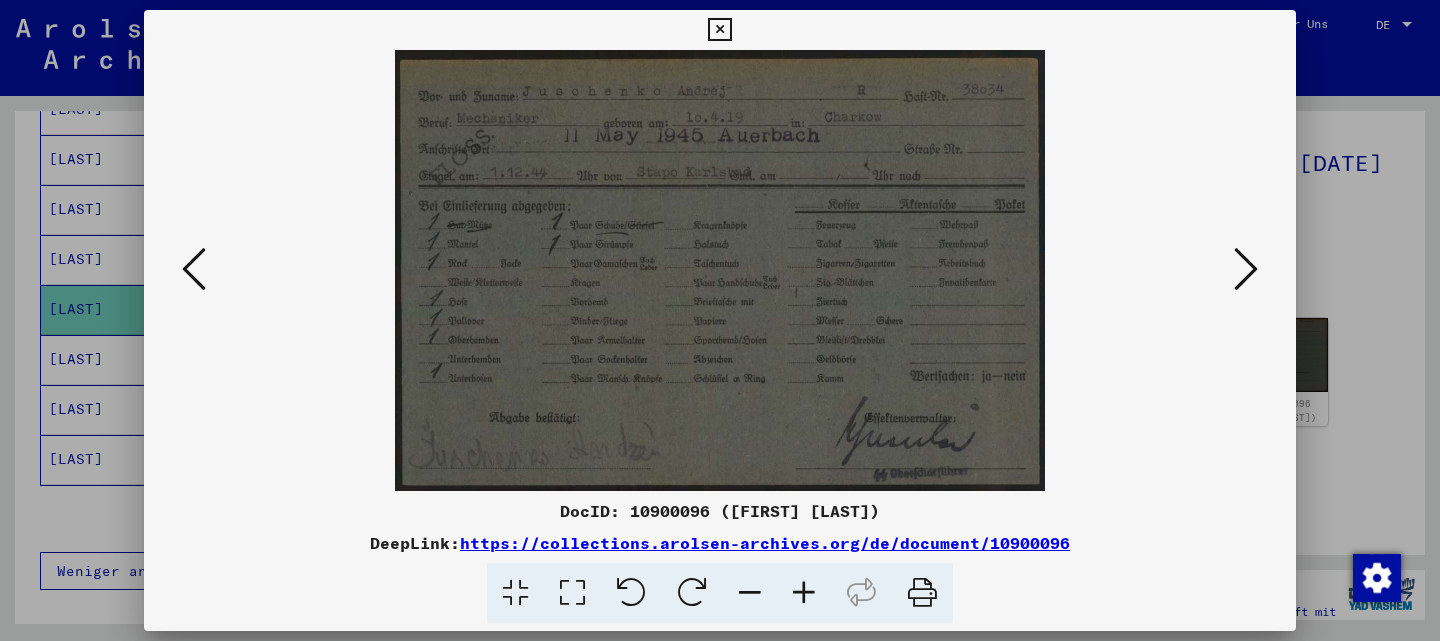 click at bounding box center [1246, 269] 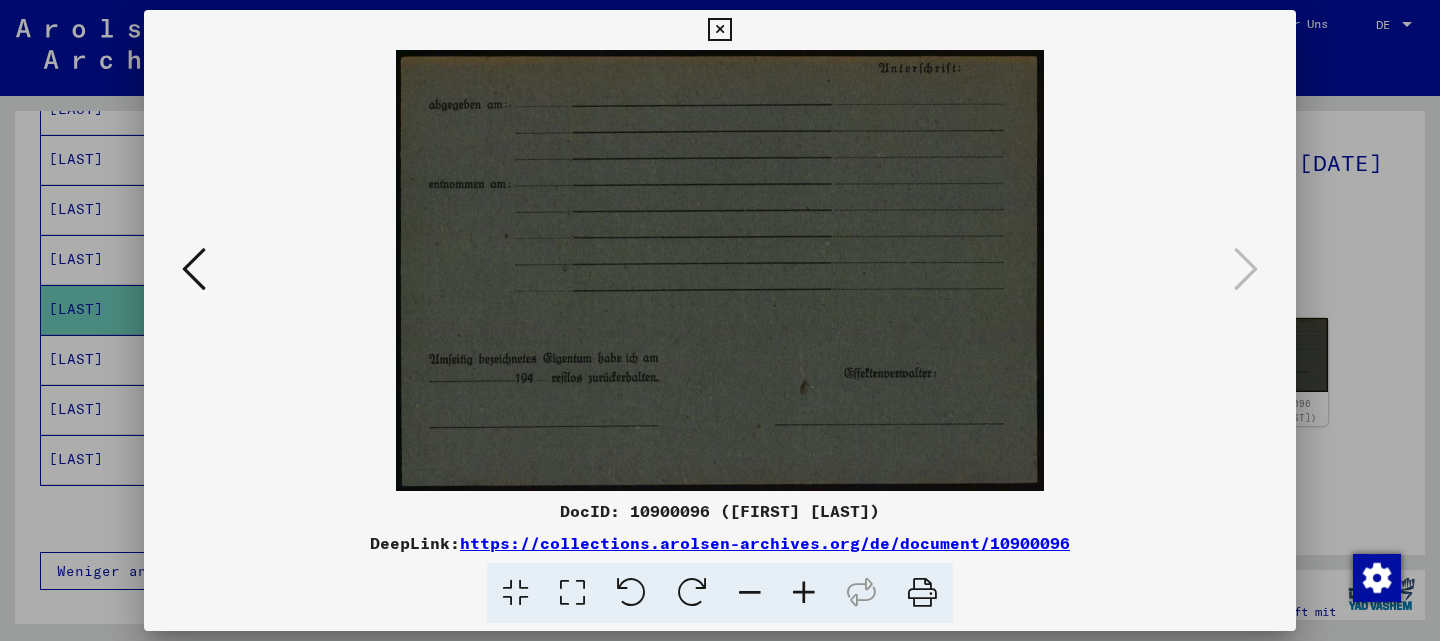 click at bounding box center [720, 320] 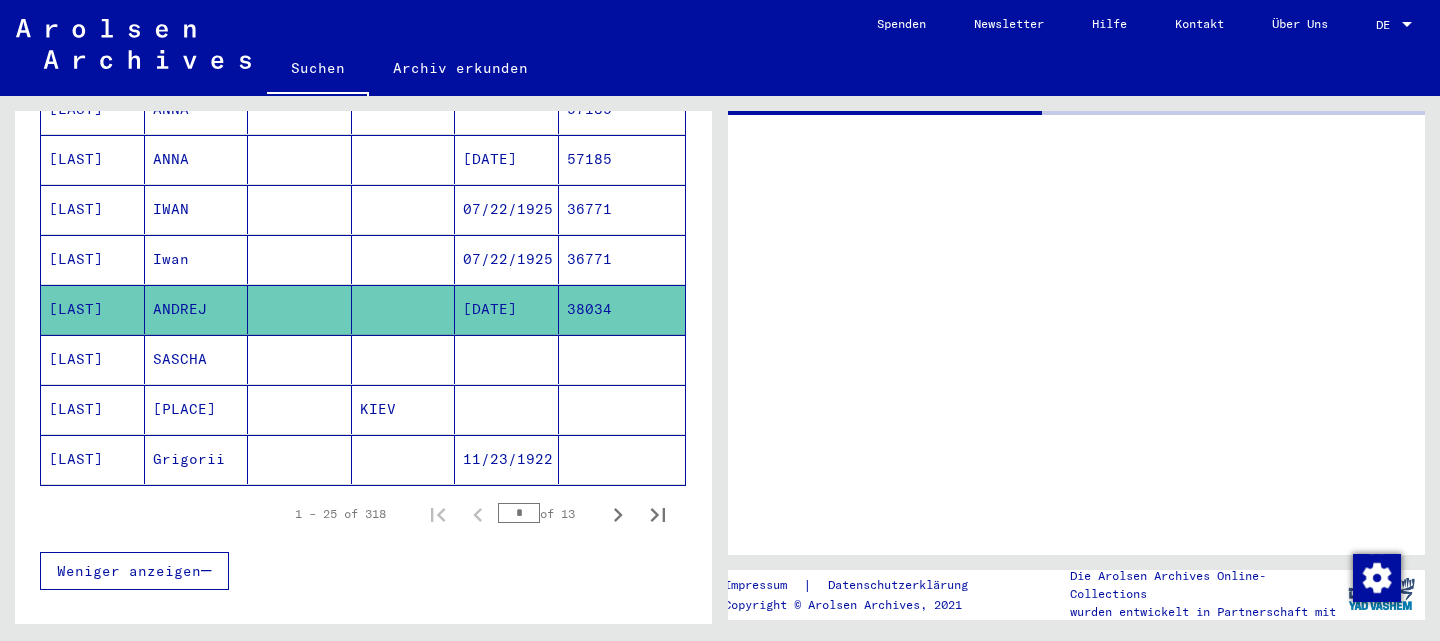 scroll, scrollTop: 0, scrollLeft: 0, axis: both 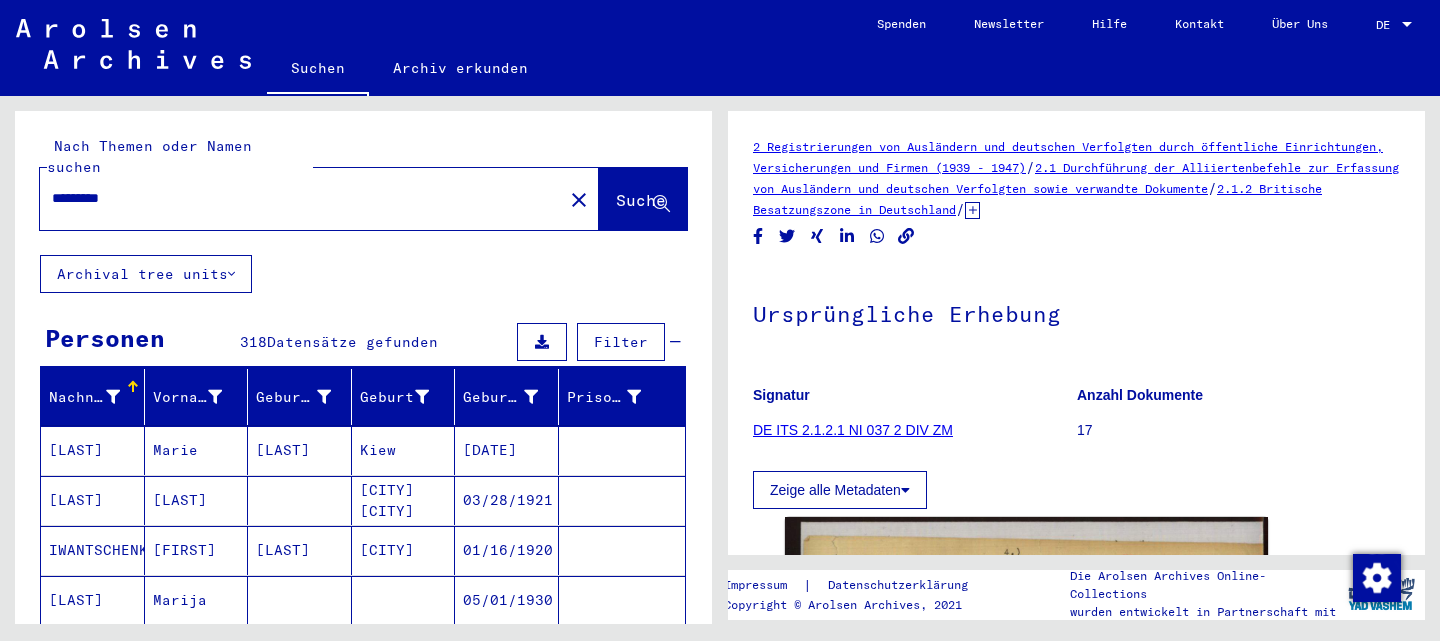 drag, startPoint x: 159, startPoint y: 174, endPoint x: 0, endPoint y: 181, distance: 159.154 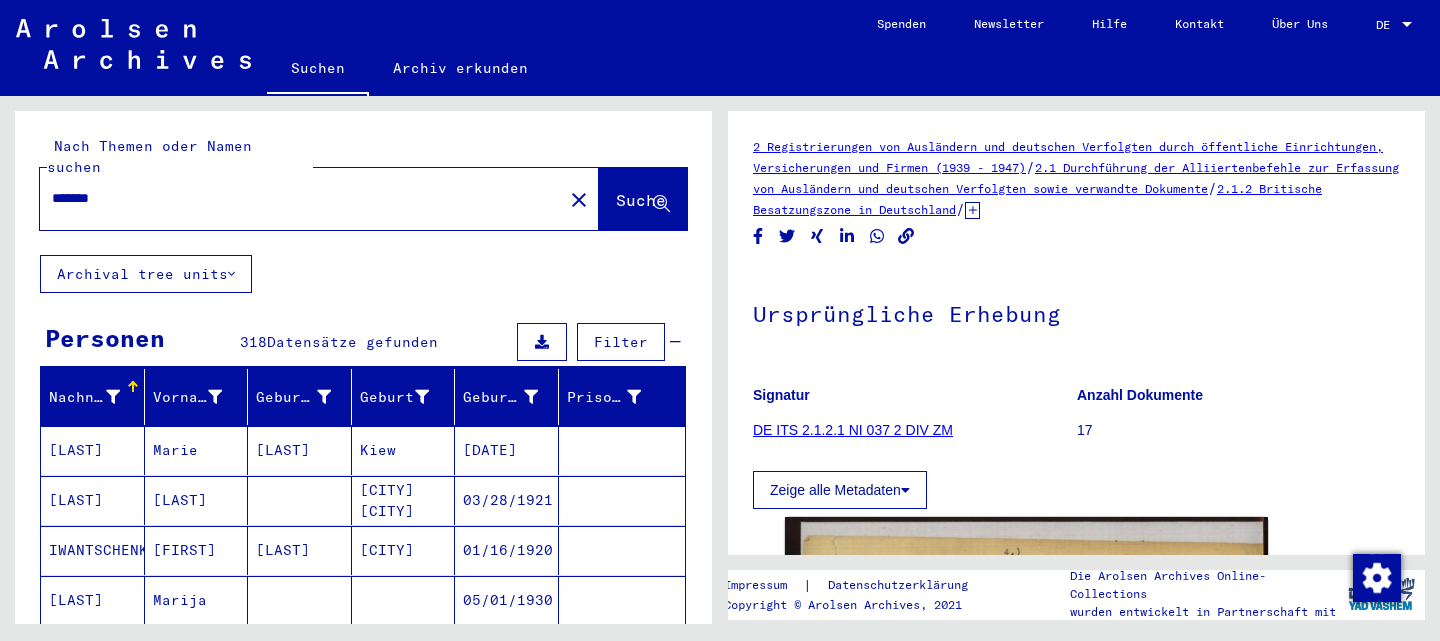 type on "*******" 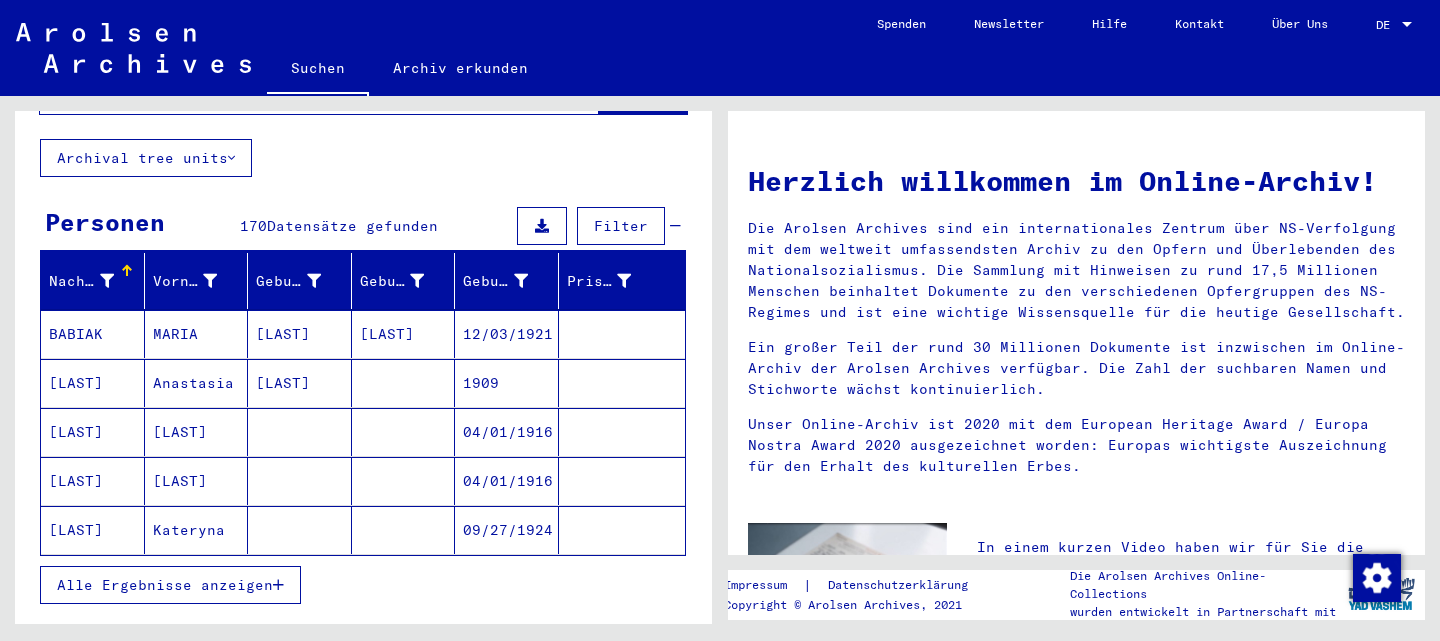 scroll, scrollTop: 131, scrollLeft: 0, axis: vertical 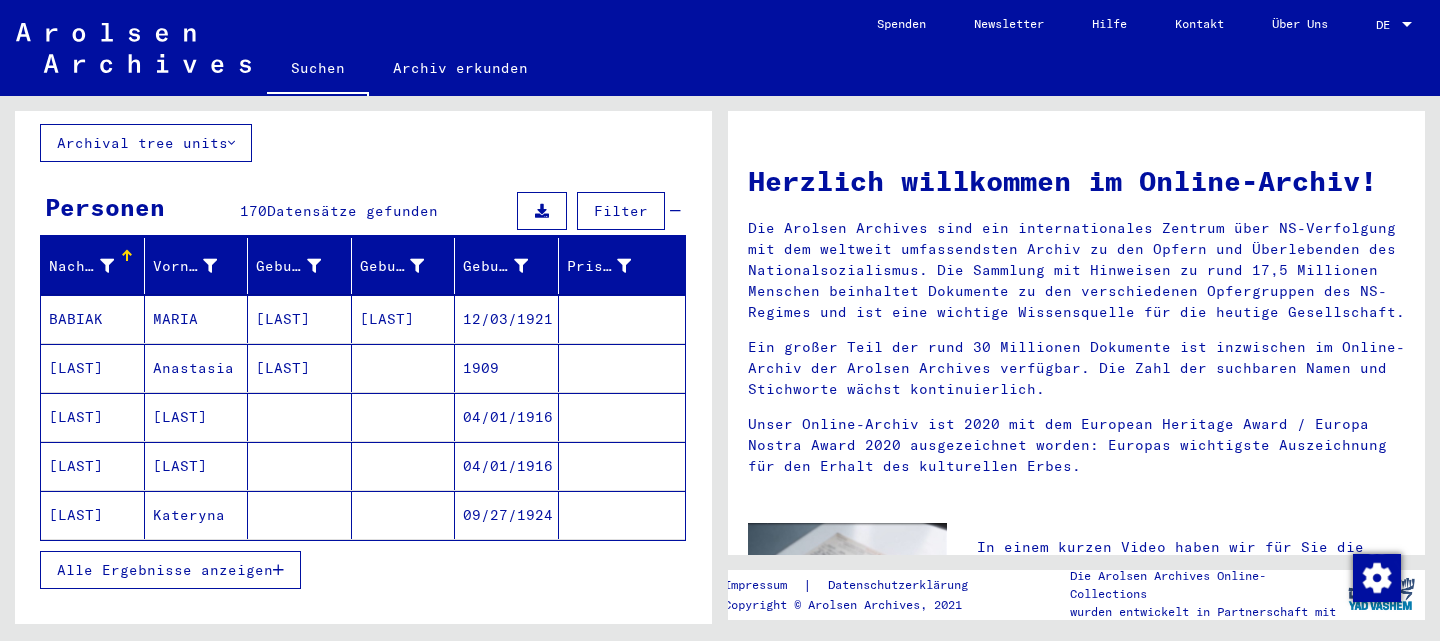 click at bounding box center (622, 515) 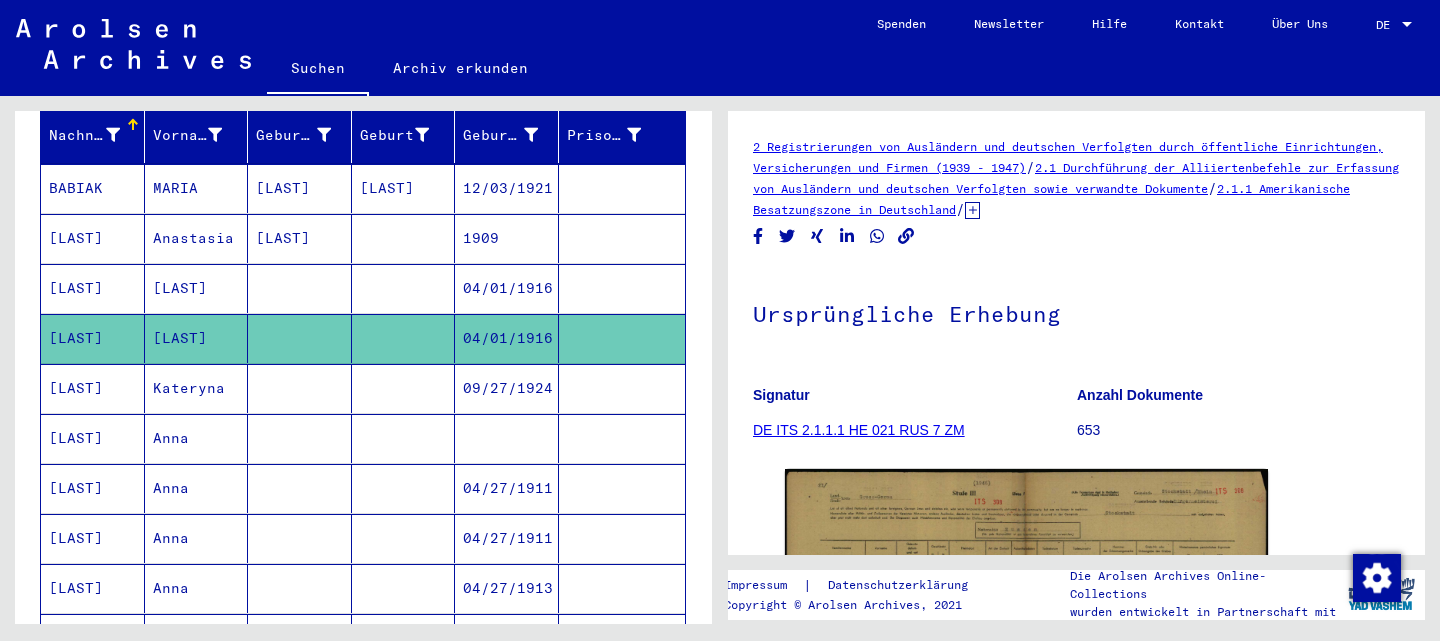 scroll, scrollTop: 534, scrollLeft: 0, axis: vertical 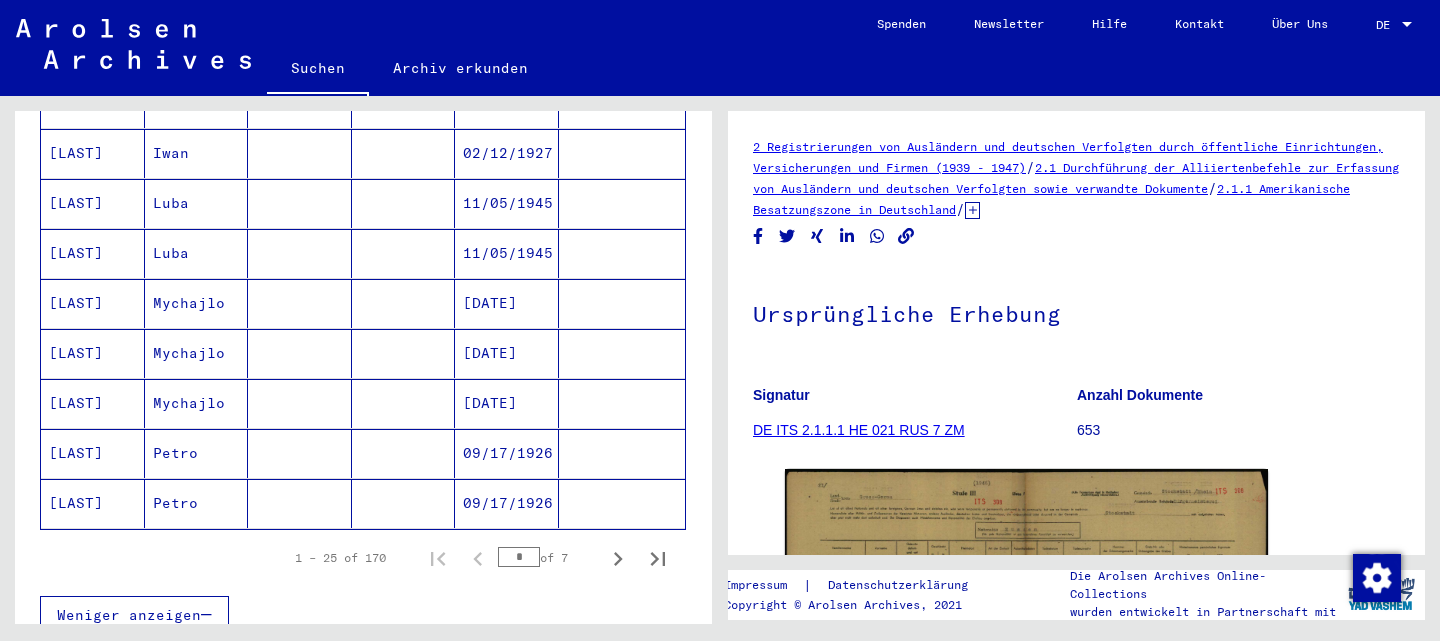 click on "Petro" at bounding box center [197, 503] 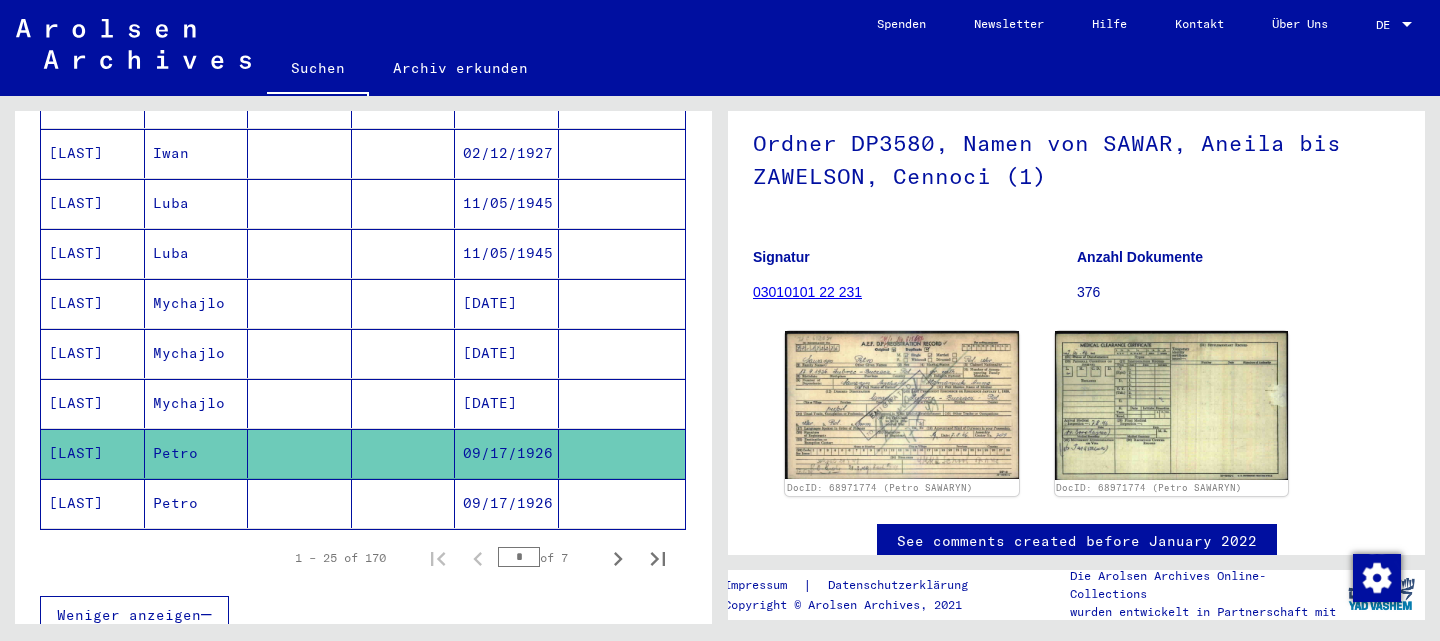 scroll, scrollTop: 153, scrollLeft: 0, axis: vertical 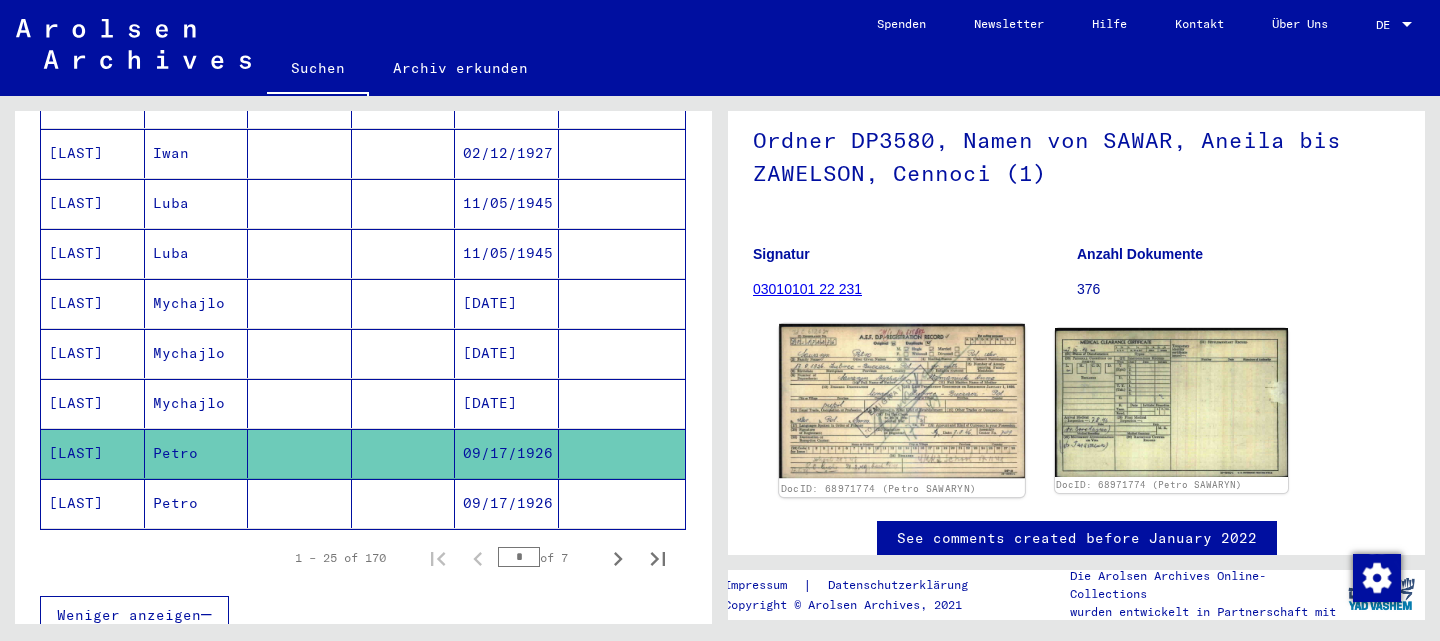 click 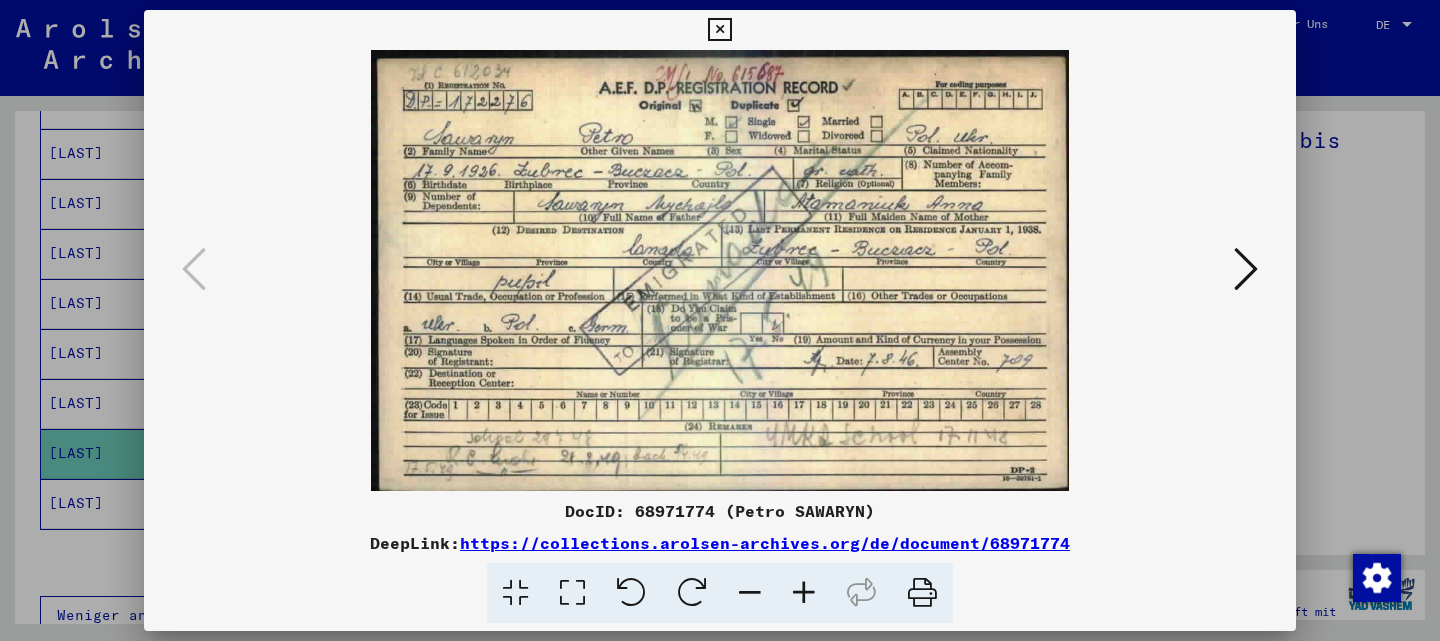 click at bounding box center (1246, 269) 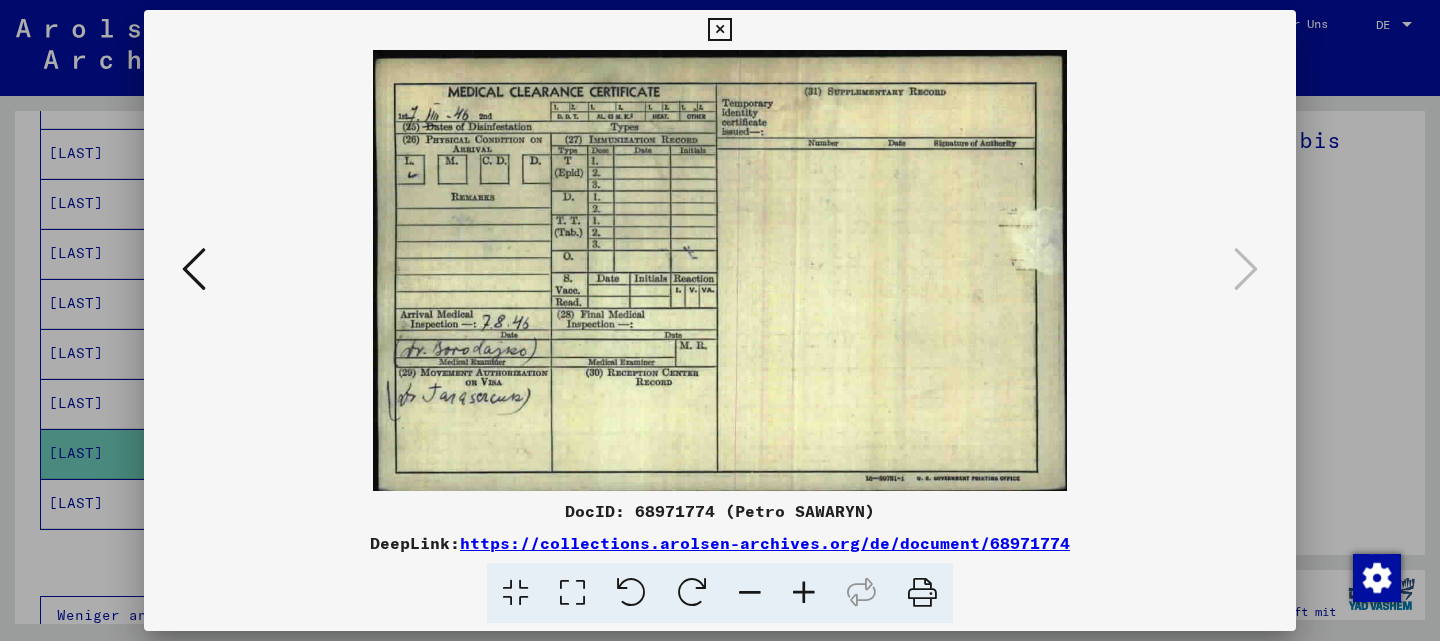 click at bounding box center [720, 320] 